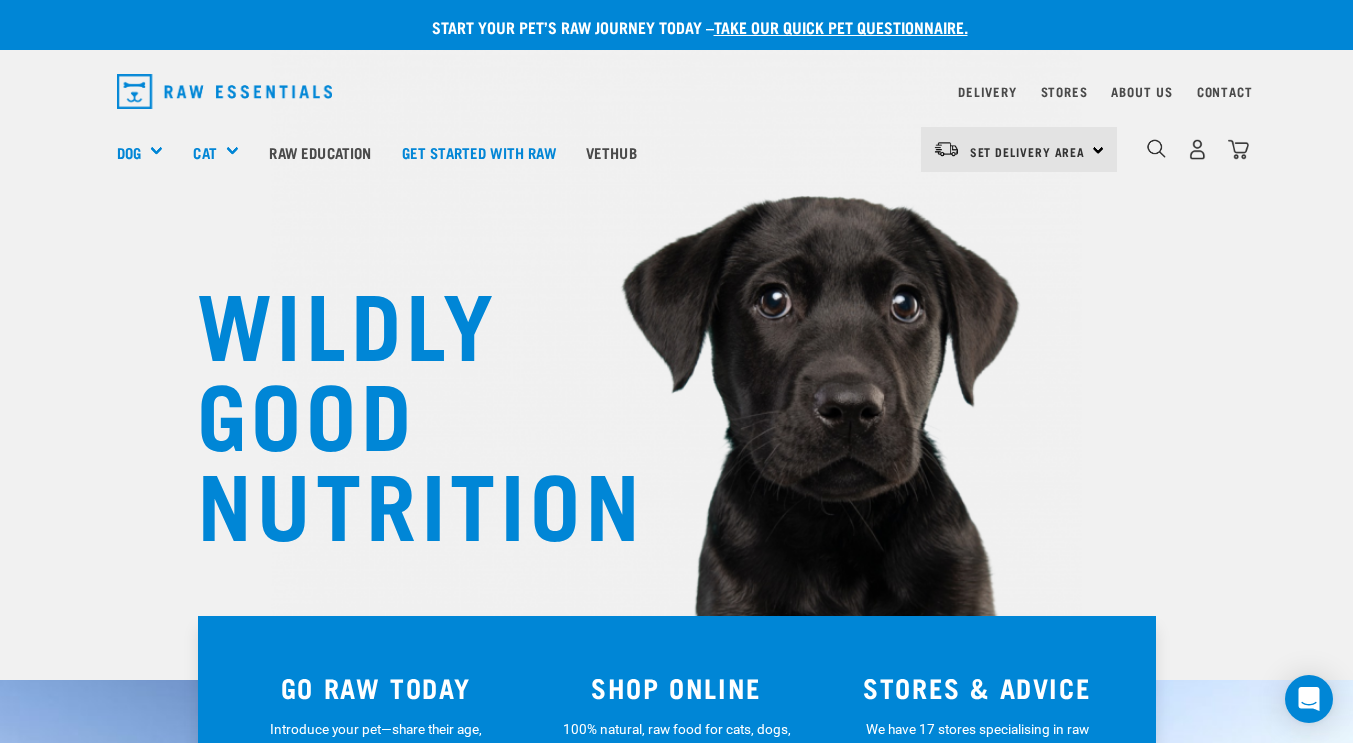 scroll, scrollTop: 0, scrollLeft: 0, axis: both 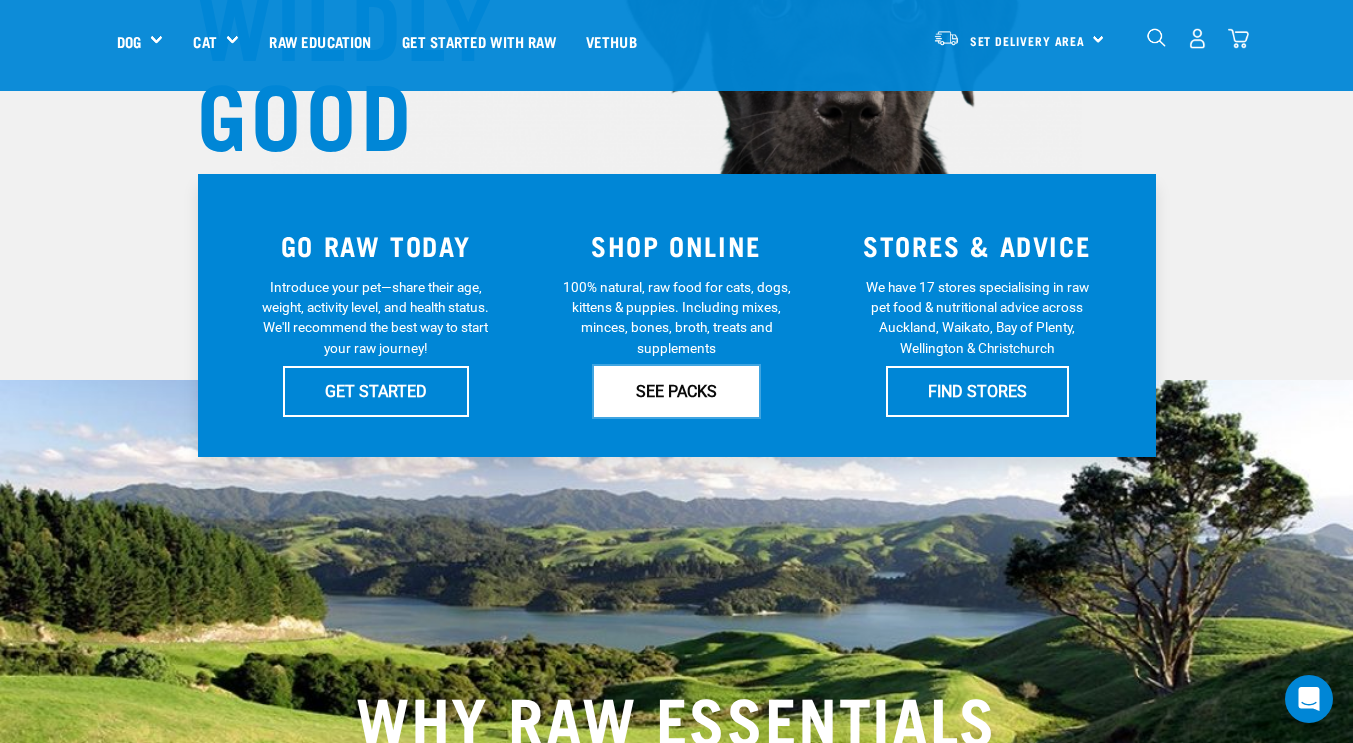 click on "SEE PACKS" at bounding box center (676, 391) 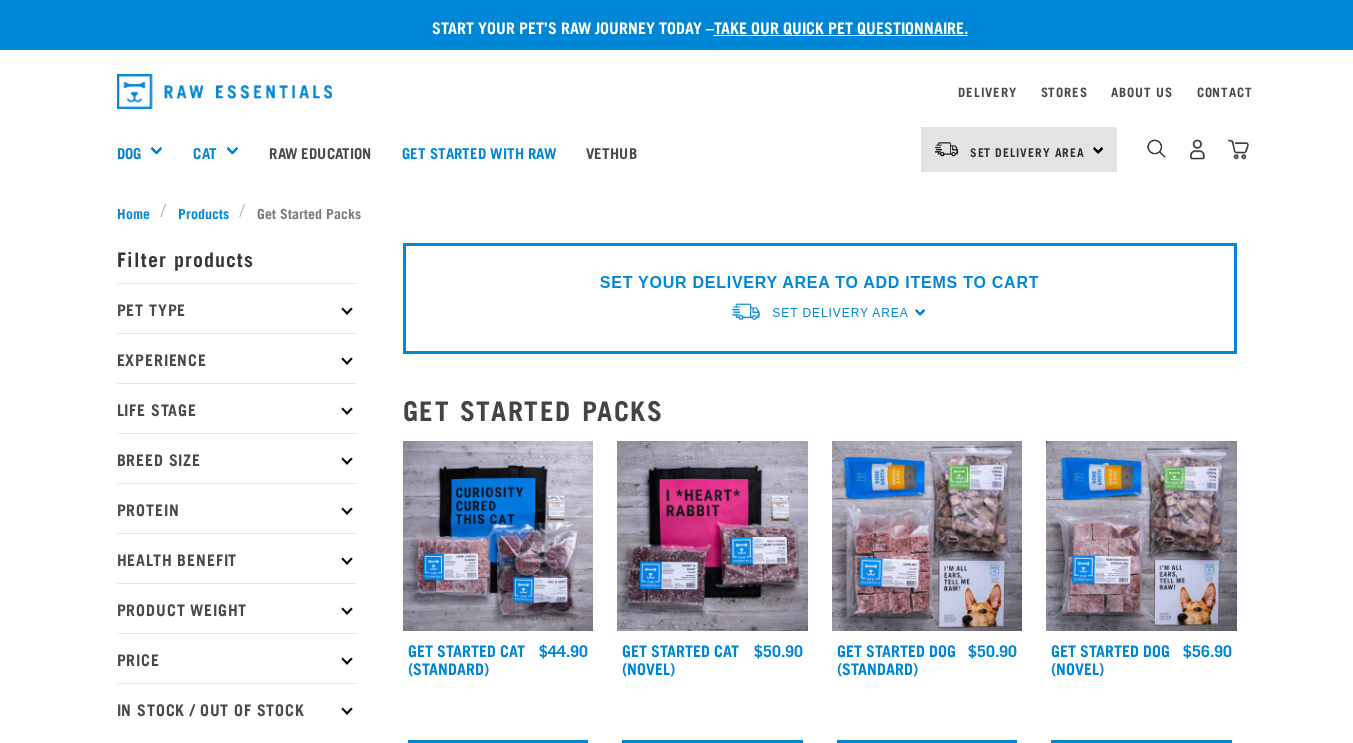 scroll, scrollTop: 0, scrollLeft: 0, axis: both 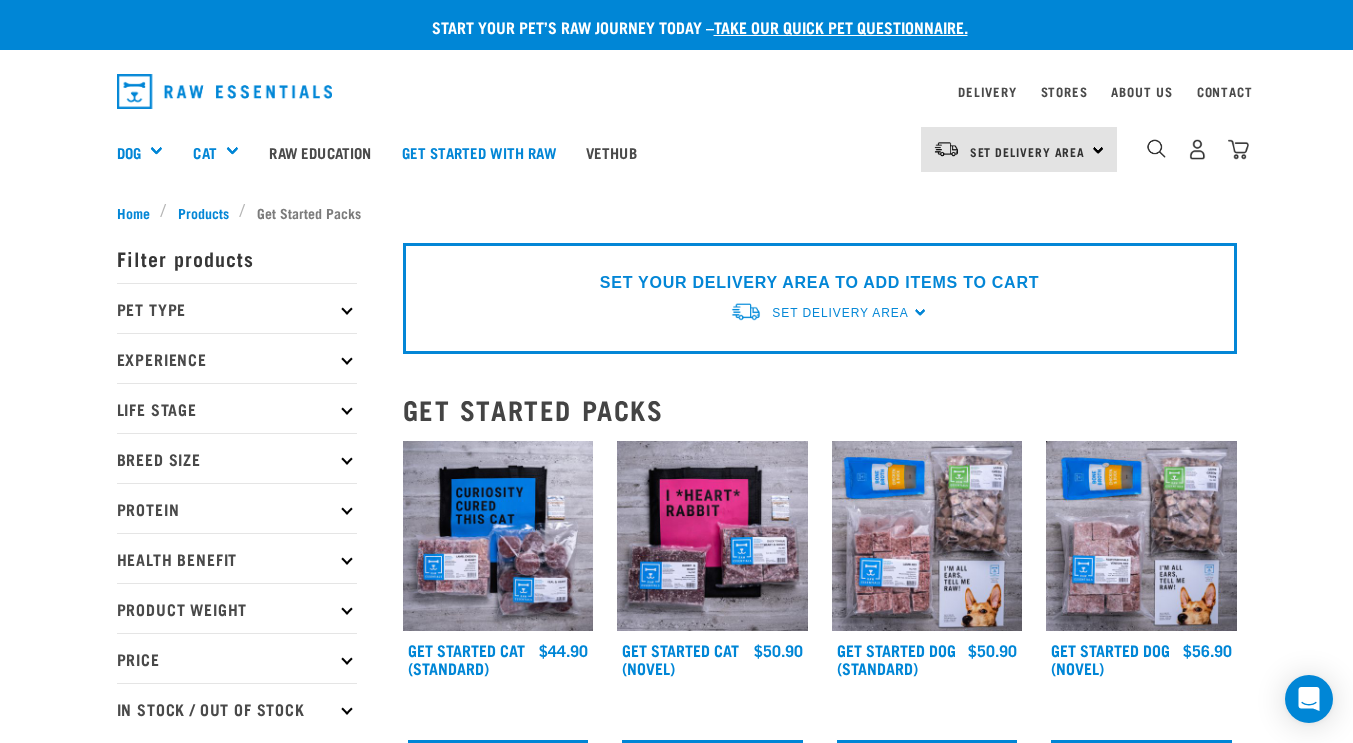 click on "Pet Type" at bounding box center (237, 308) 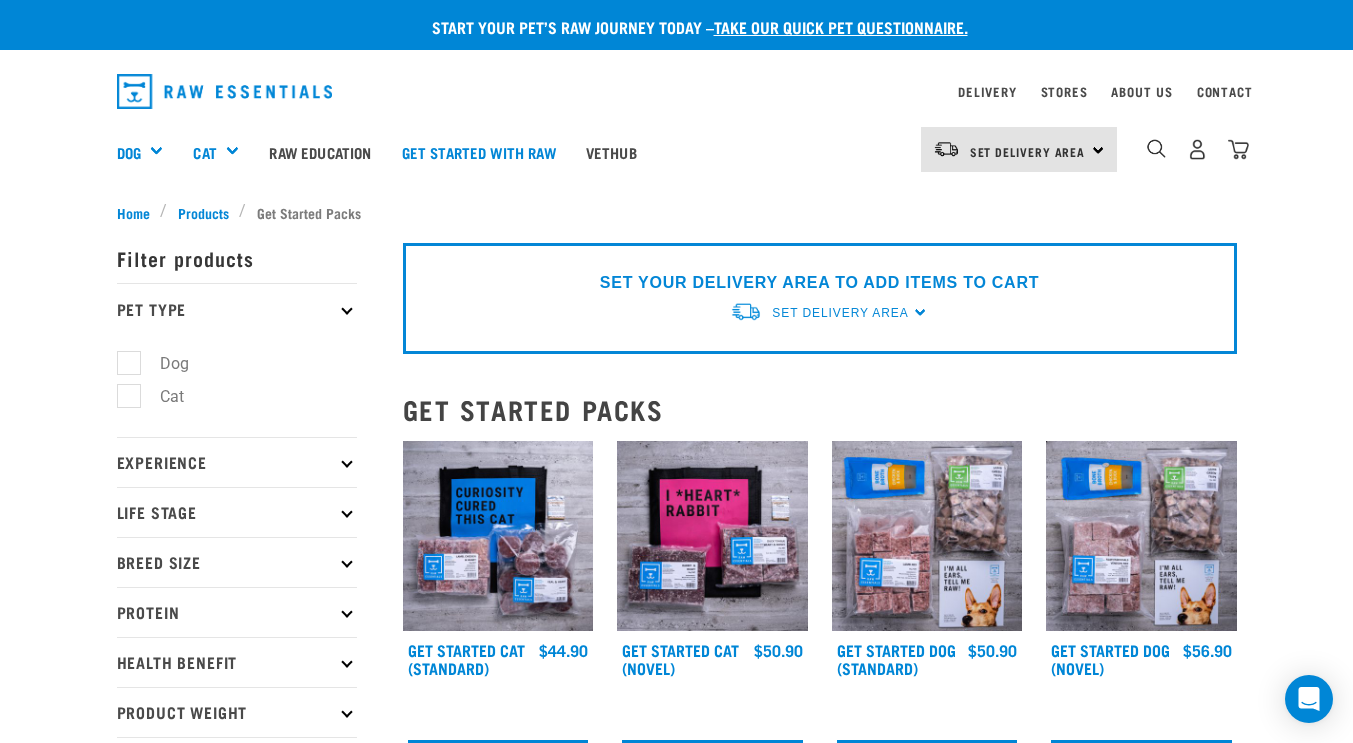 click on "Dog" at bounding box center (162, 363) 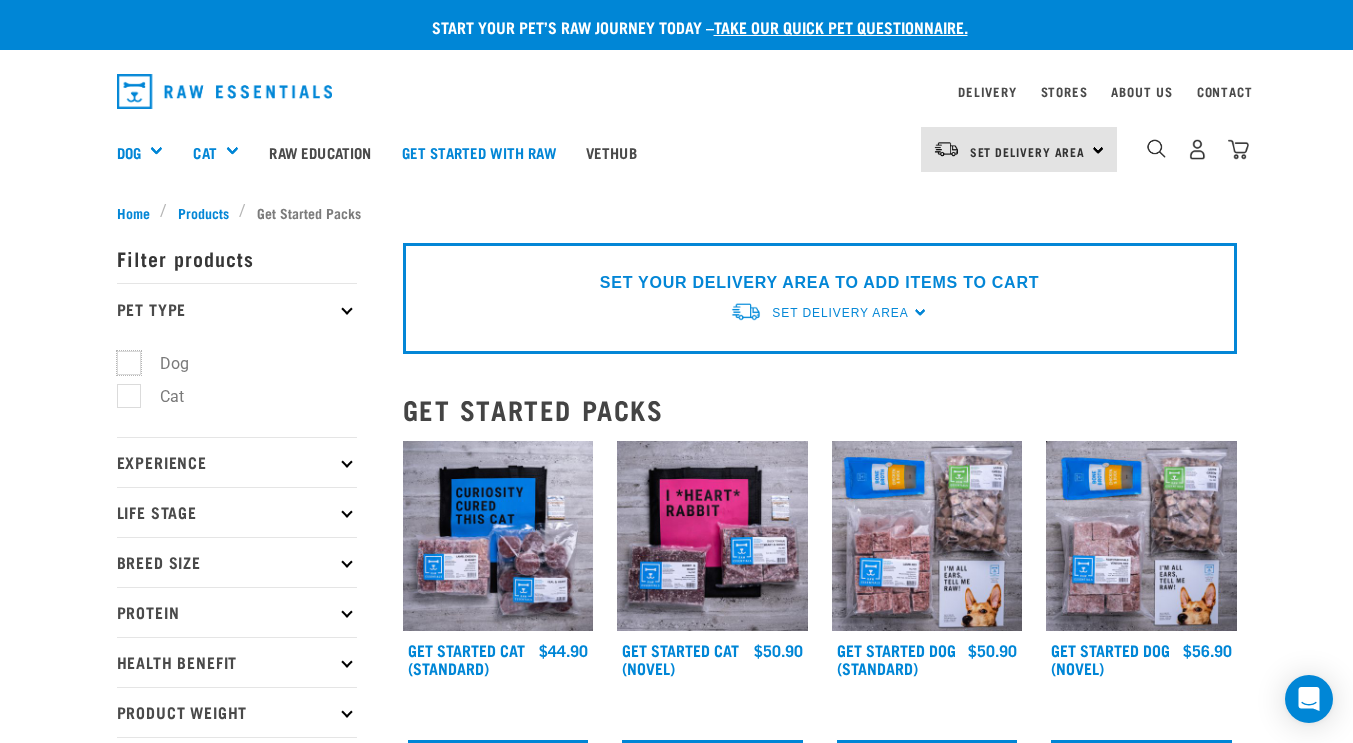 checkbox on "true" 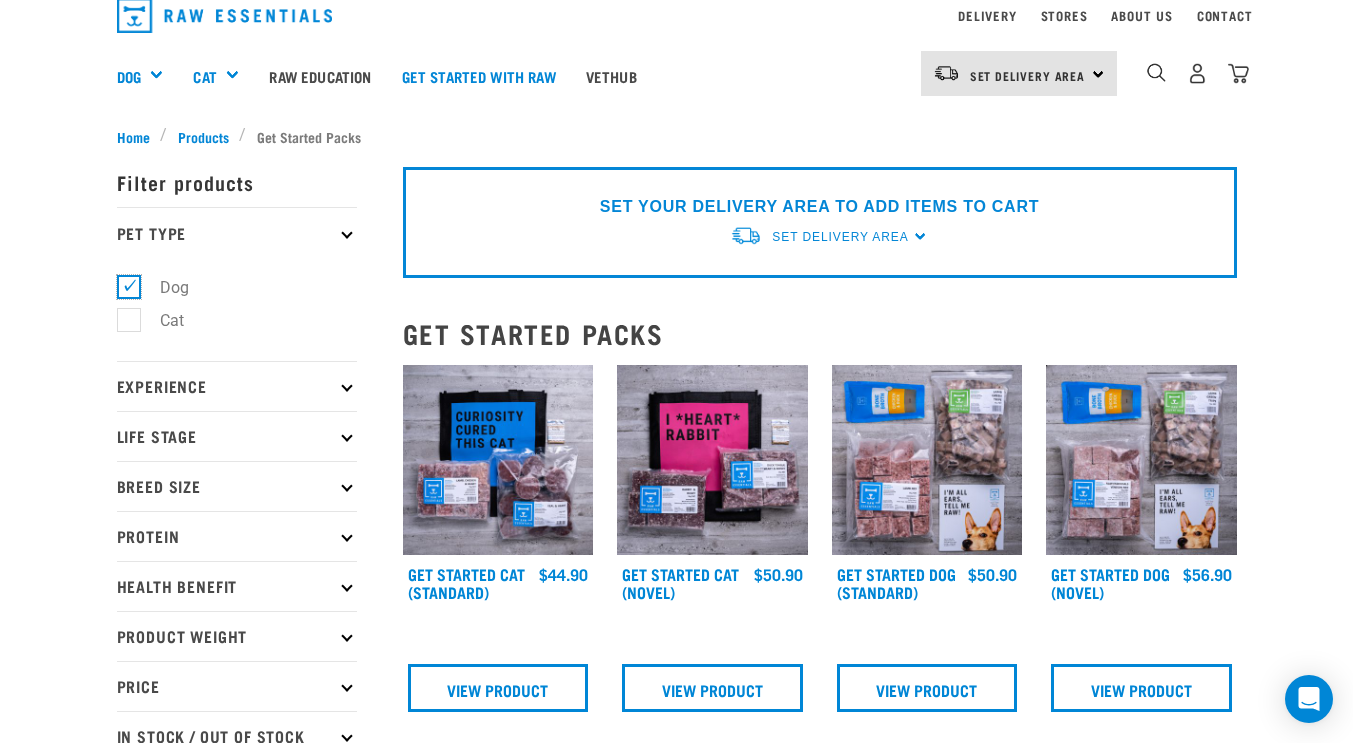 scroll, scrollTop: 100, scrollLeft: 0, axis: vertical 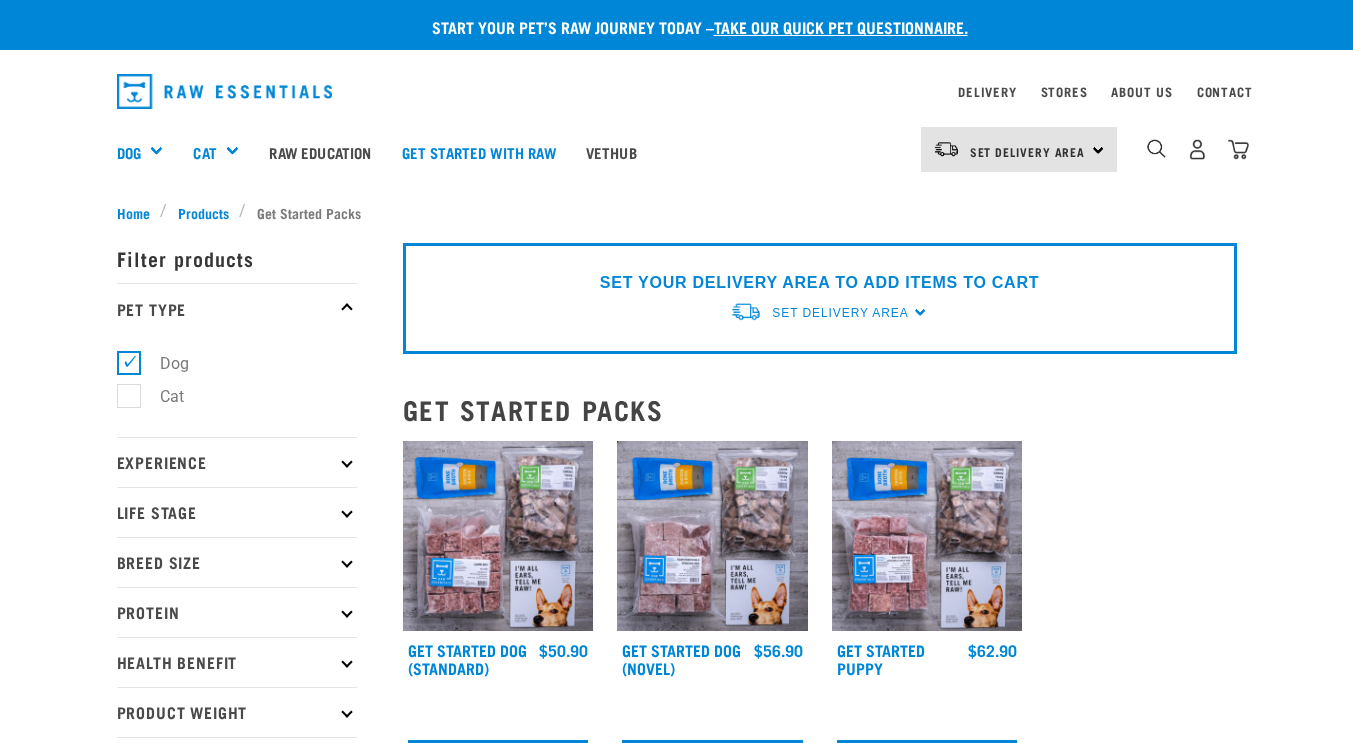 click on "×
Filter products
Pet Type
Dog
Cat
Experience
New Raw Feeder
Experienced Raw Feeder
Life Stage
Cat" at bounding box center (248, 726) 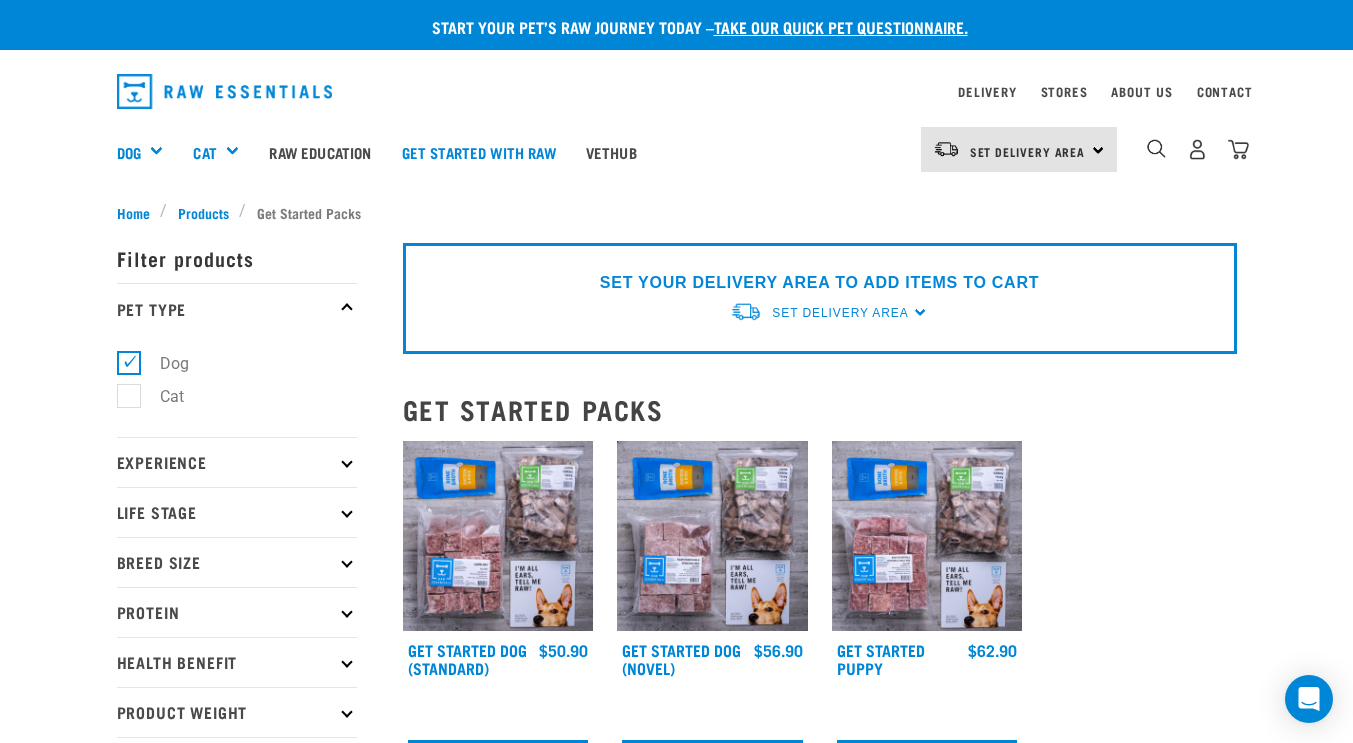 click on "Experience" at bounding box center (237, 462) 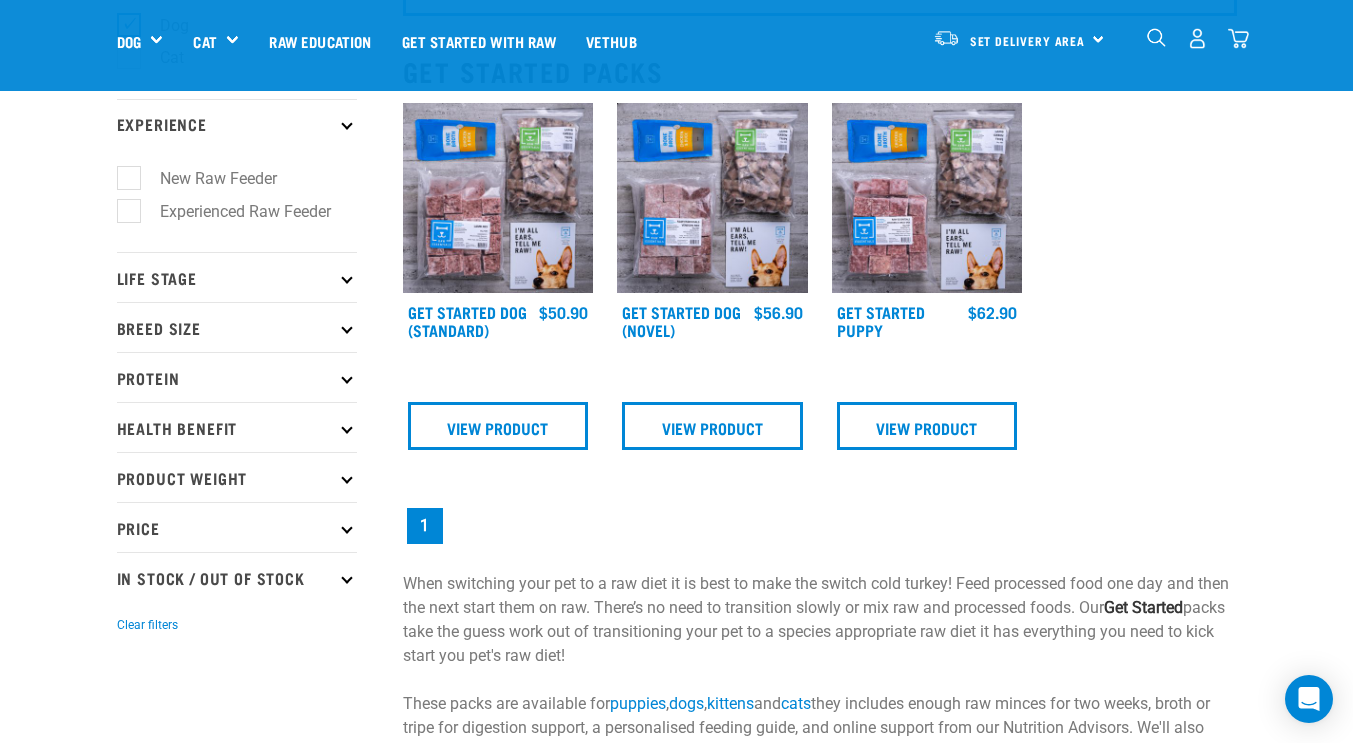 scroll, scrollTop: 200, scrollLeft: 0, axis: vertical 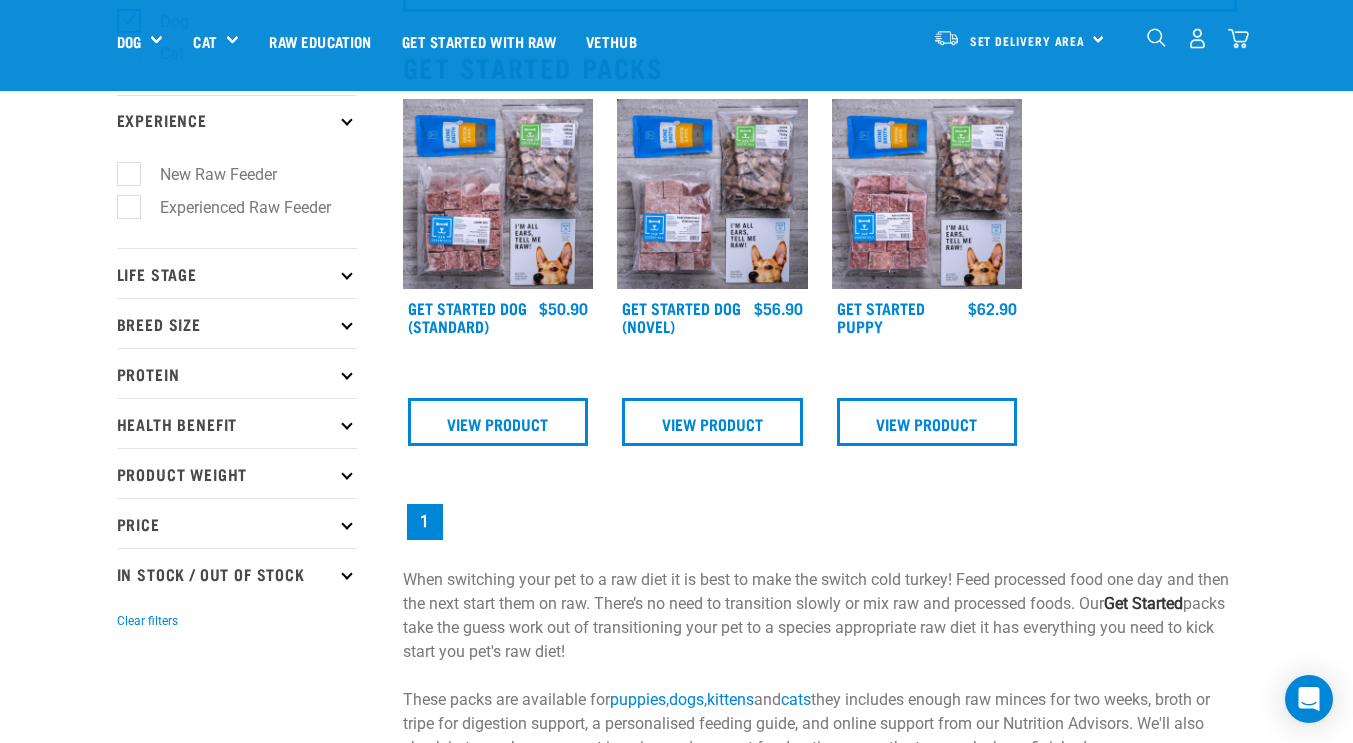 click on "New Raw Feeder" at bounding box center (206, 174) 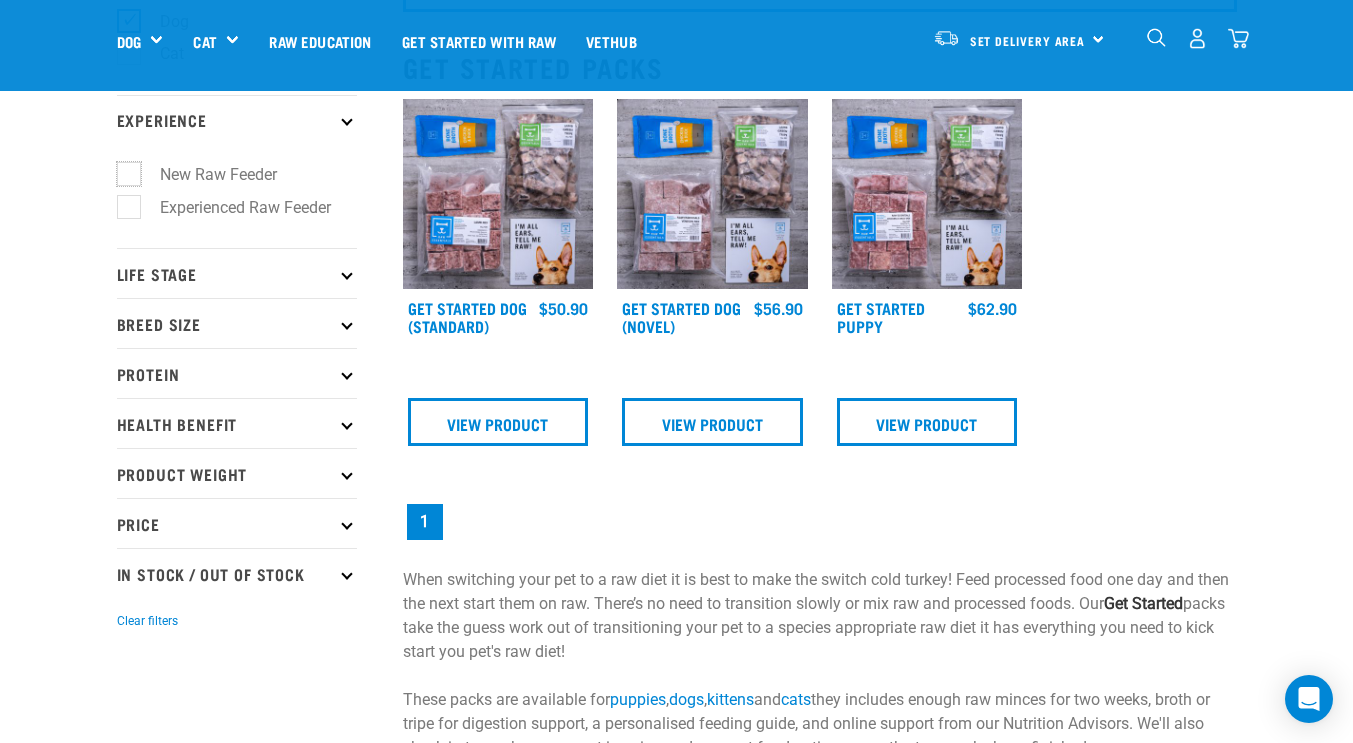 checkbox on "true" 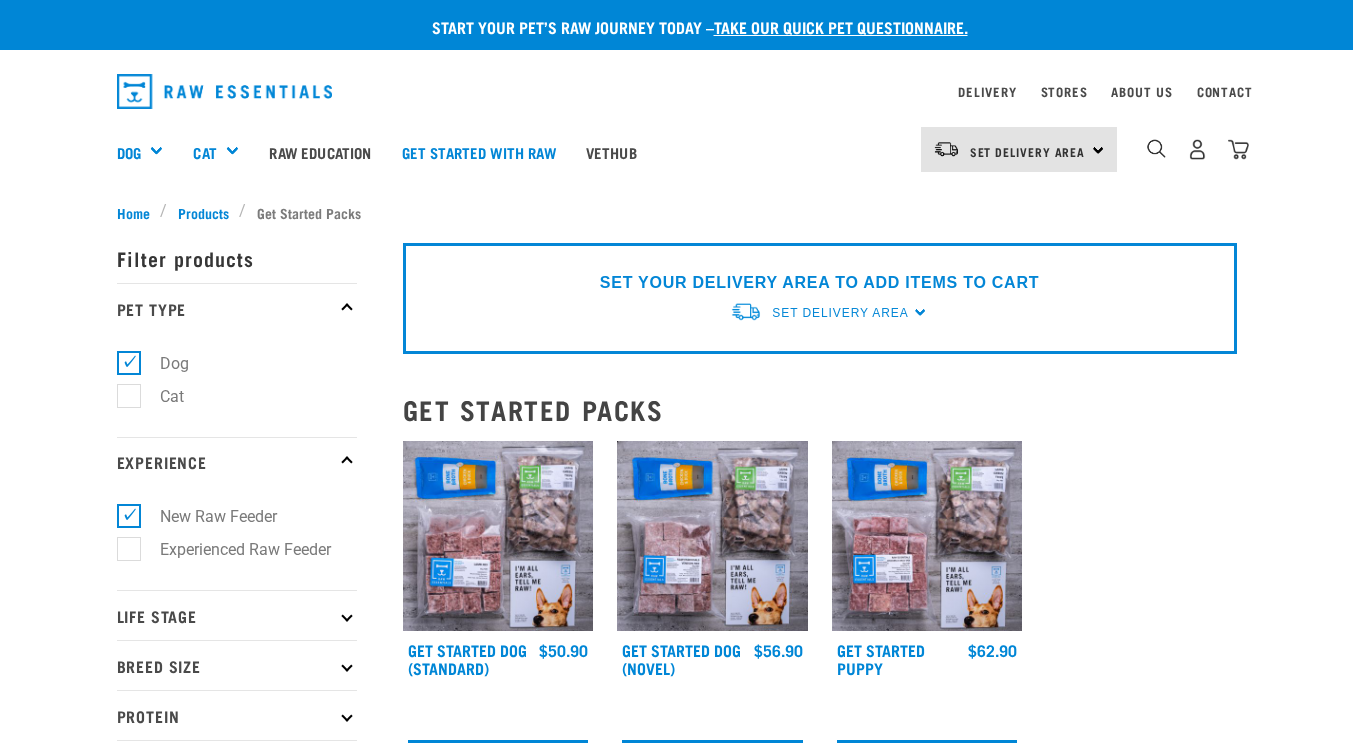 scroll, scrollTop: 0, scrollLeft: 0, axis: both 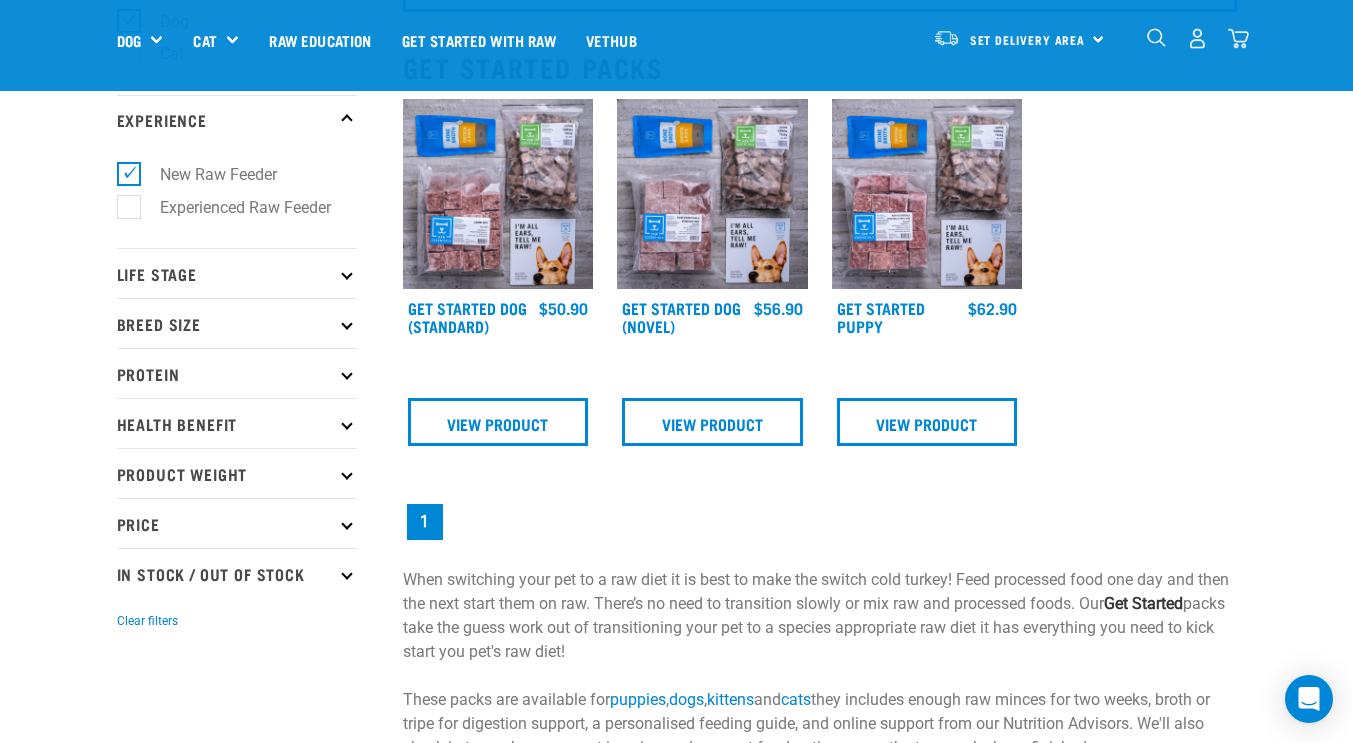 click at bounding box center [346, 273] 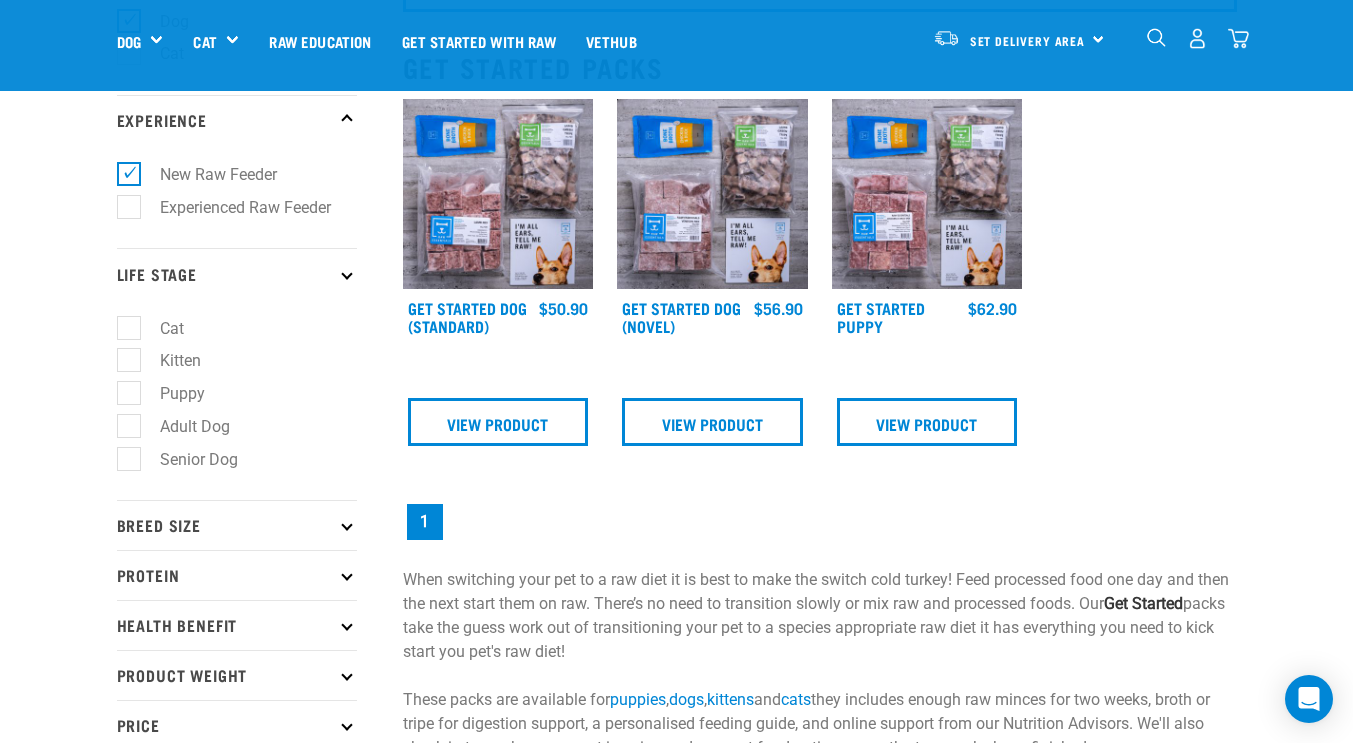 click on "Adult Dog" at bounding box center [183, 426] 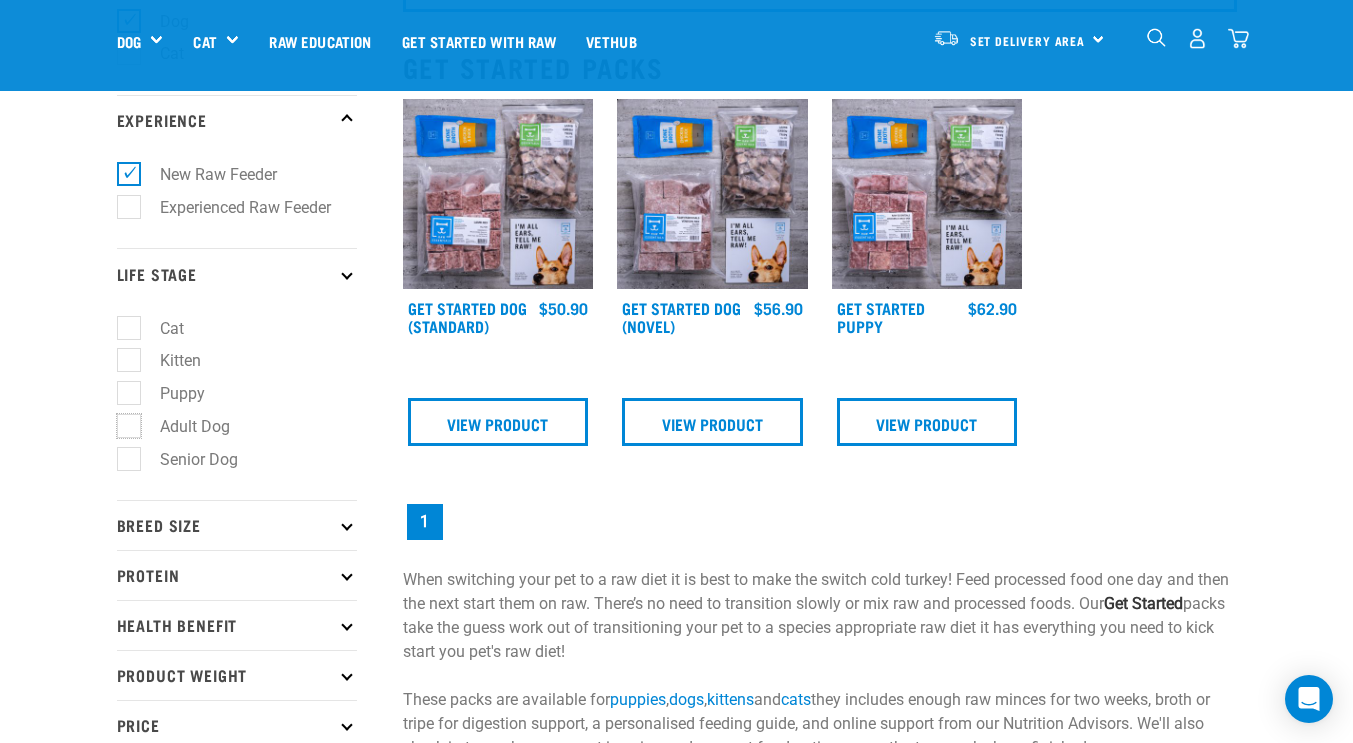 click on "Adult Dog" at bounding box center [123, 422] 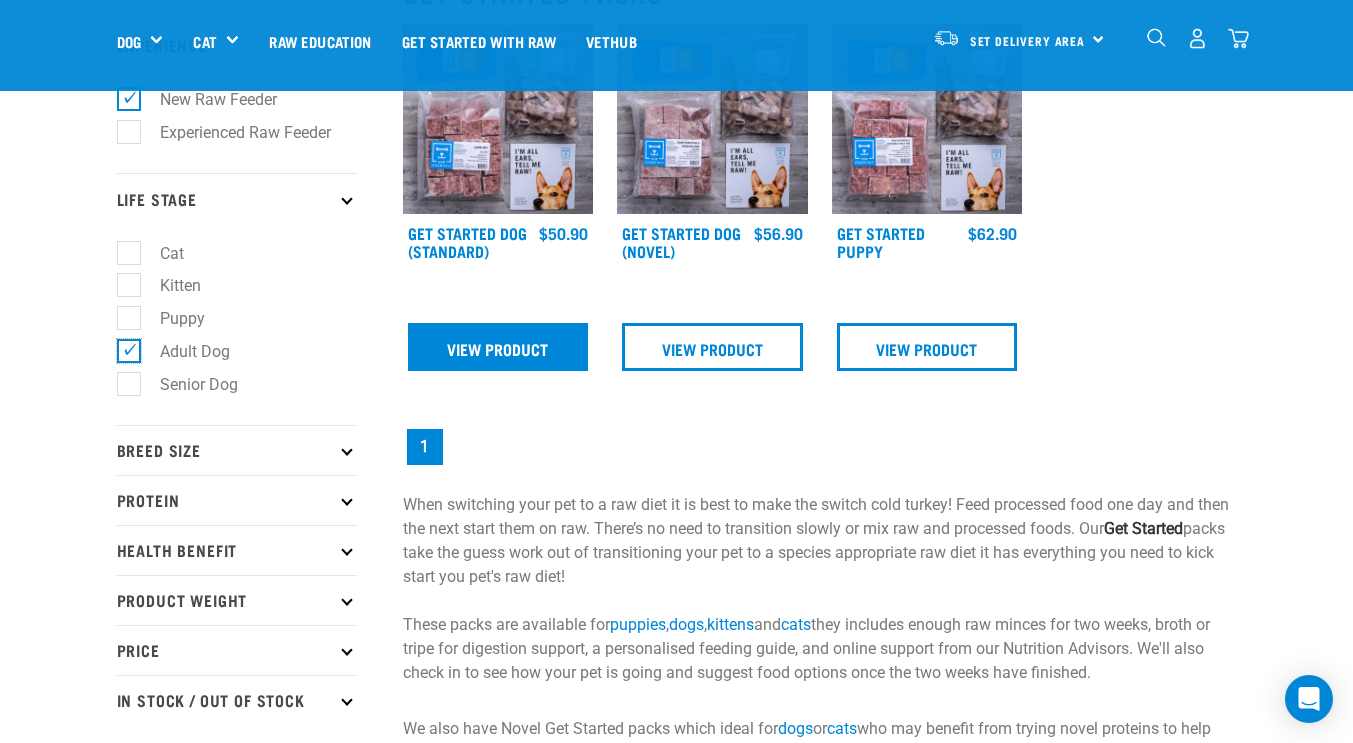 scroll, scrollTop: 300, scrollLeft: 0, axis: vertical 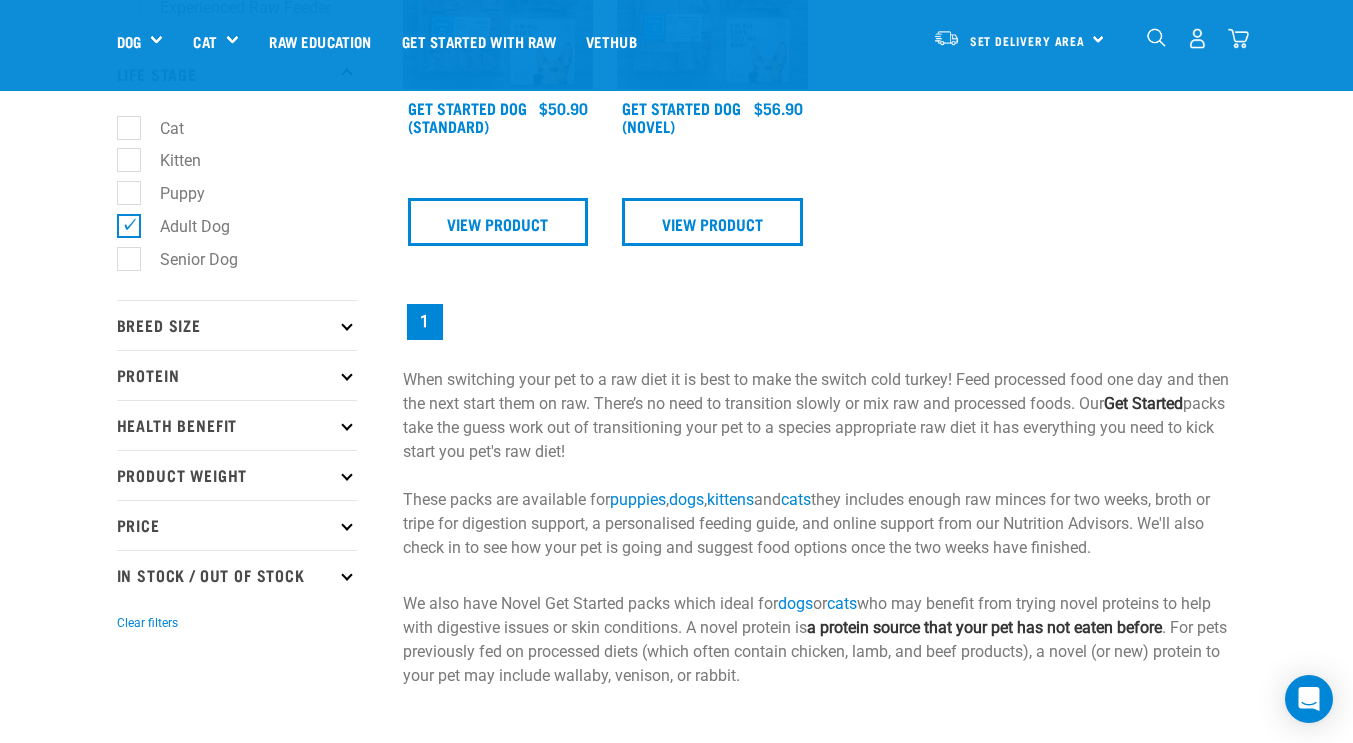 click at bounding box center [346, 325] 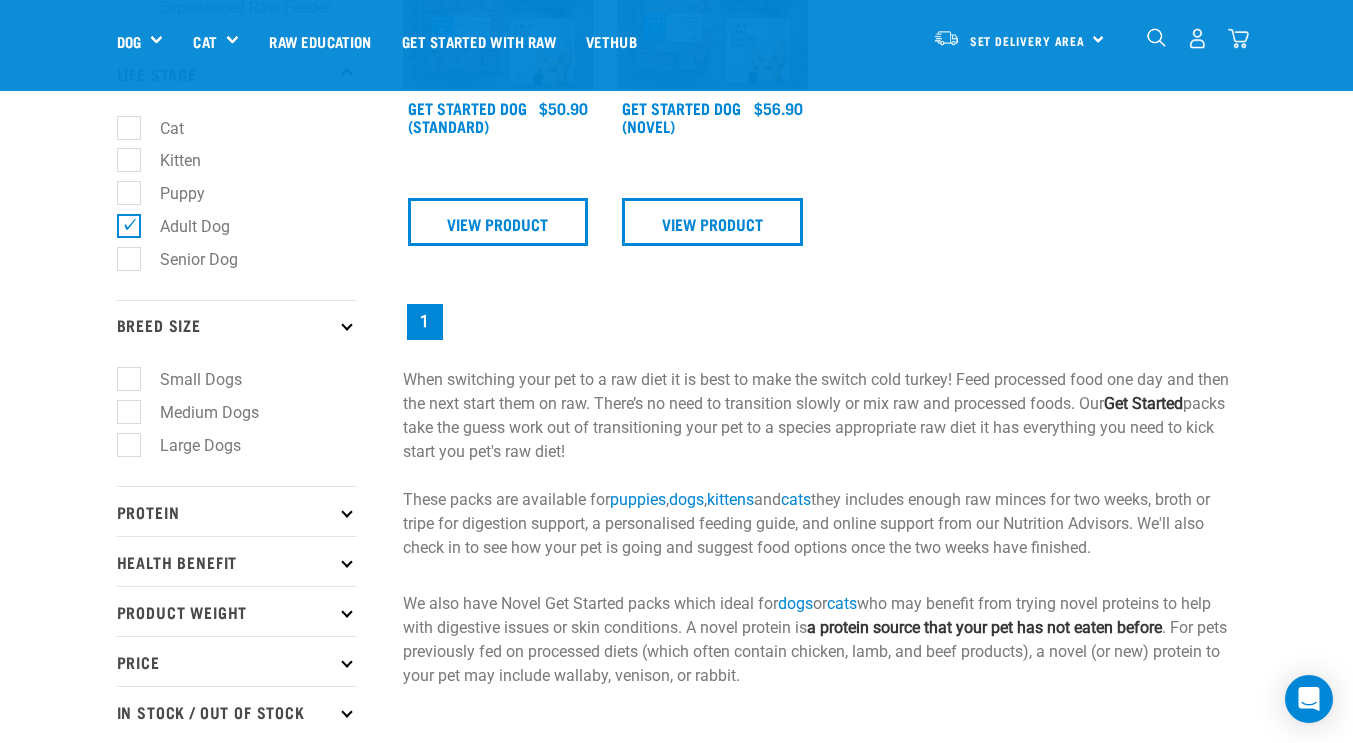 drag, startPoint x: 192, startPoint y: 386, endPoint x: 203, endPoint y: 381, distance: 12.083046 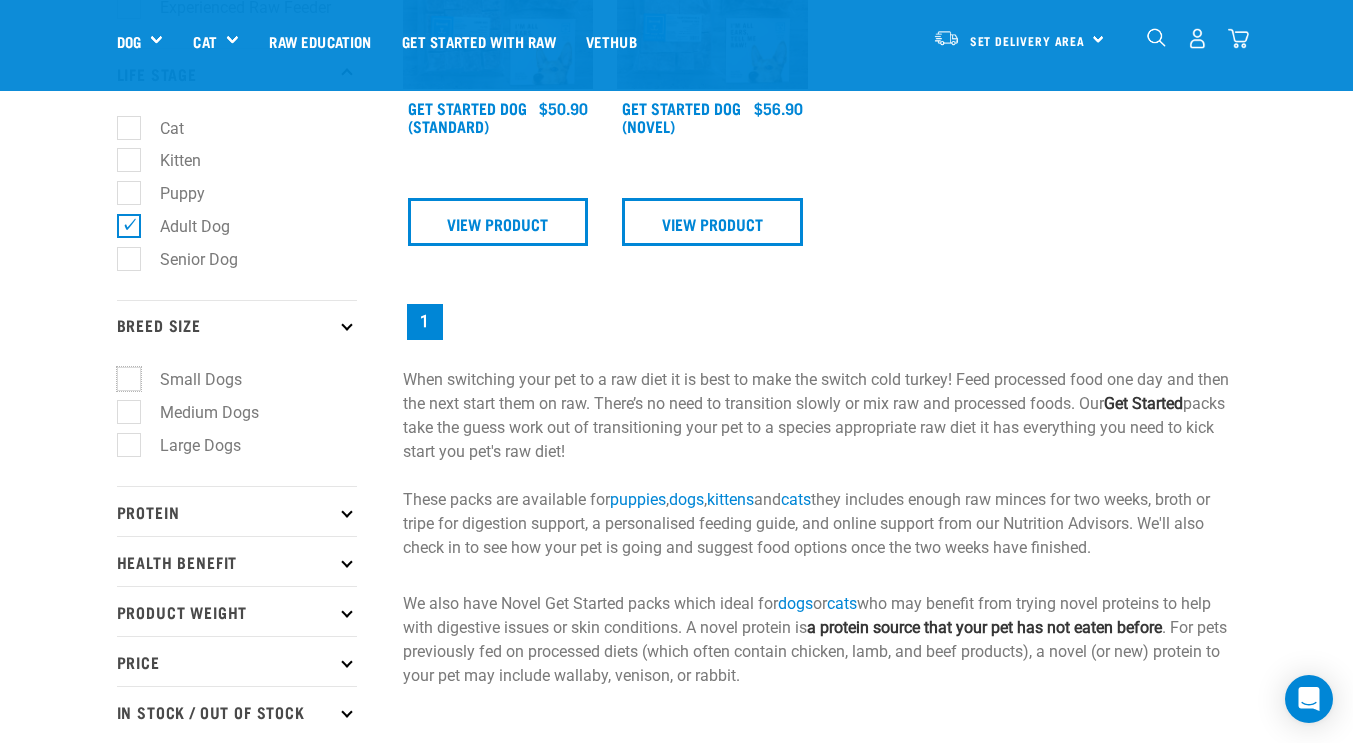 checkbox on "true" 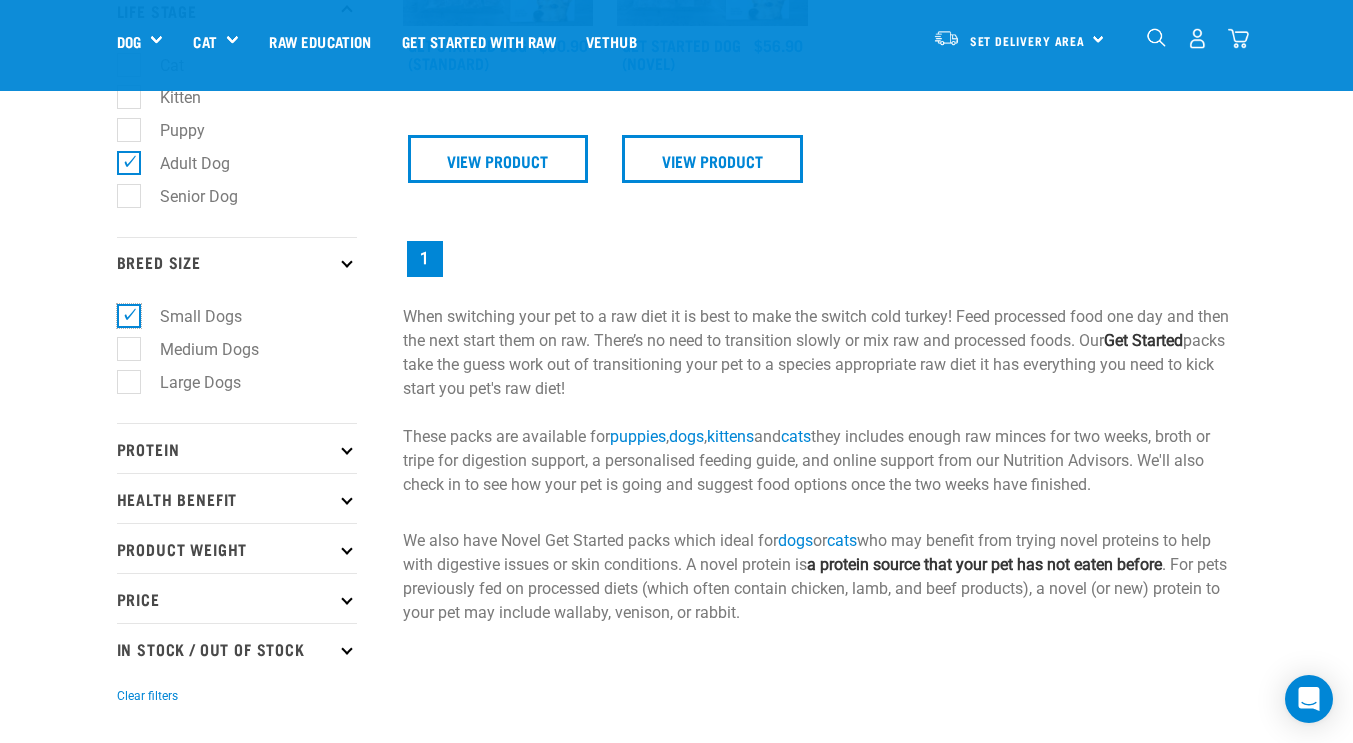 scroll, scrollTop: 500, scrollLeft: 0, axis: vertical 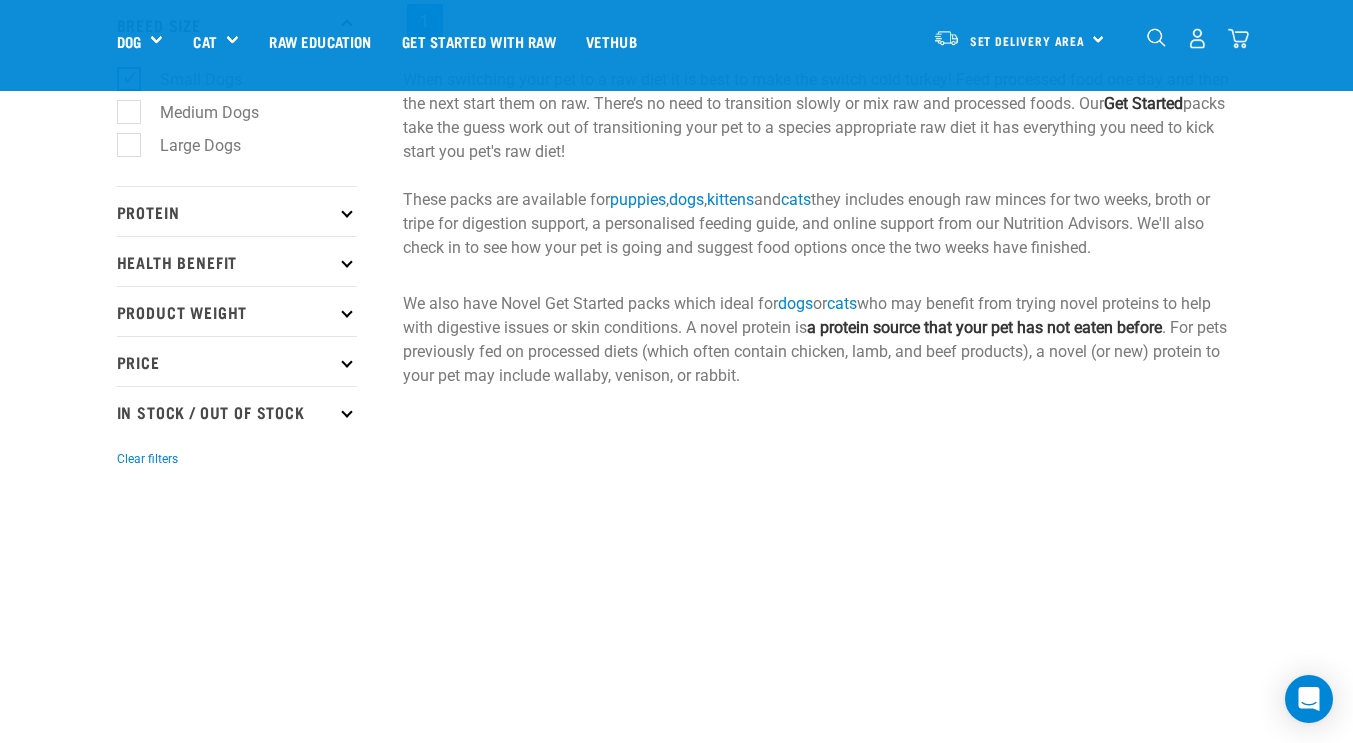 click at bounding box center (346, 211) 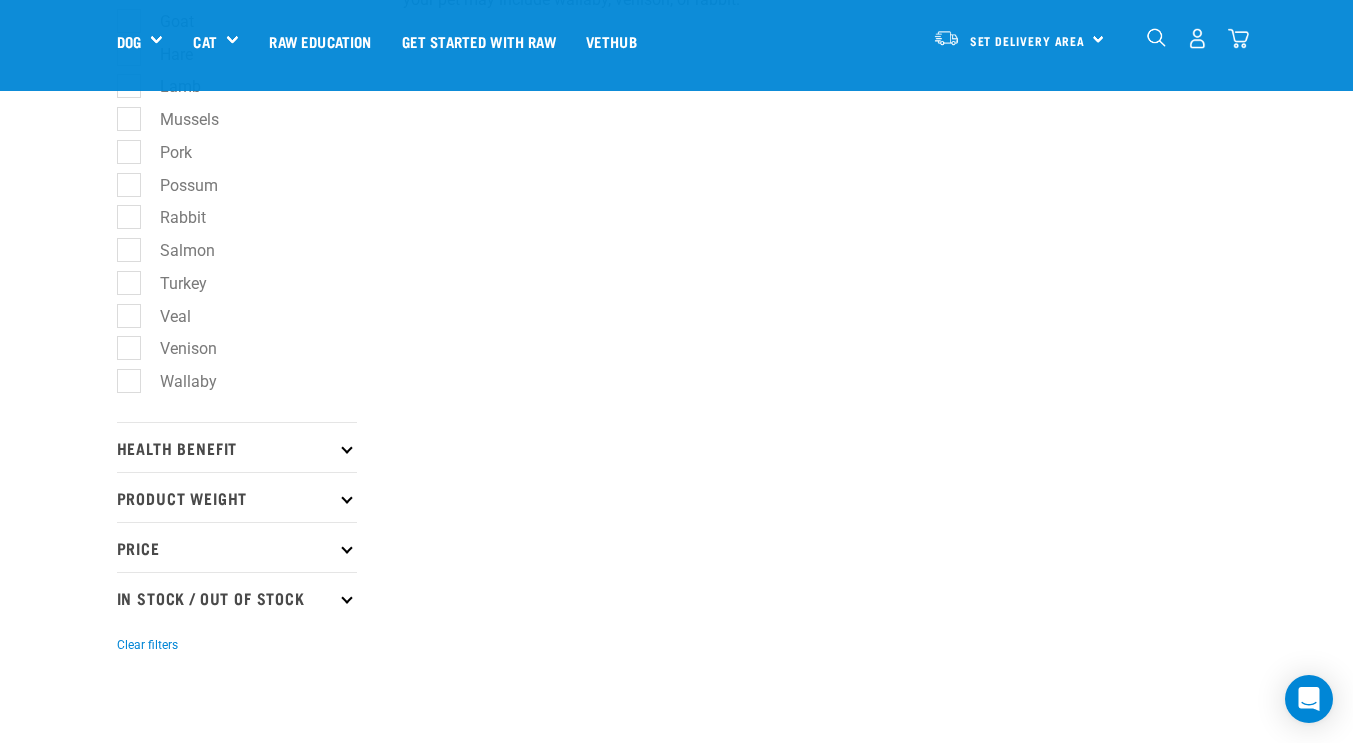scroll, scrollTop: 1100, scrollLeft: 0, axis: vertical 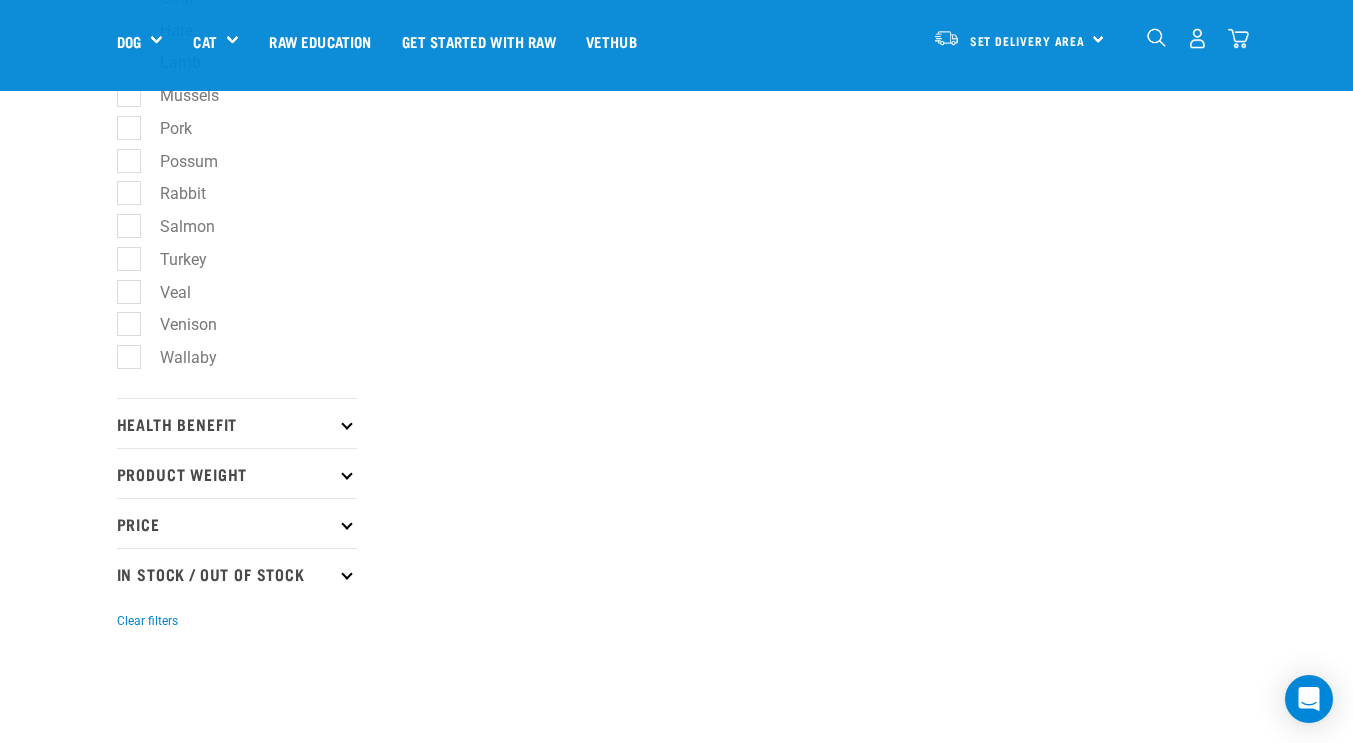 click on "×
Filter products
Pet Type
Dog
Cat
Experience
New Raw Feeder
Experienced Raw Feeder
Life Stage
Cat" at bounding box center [248, -184] 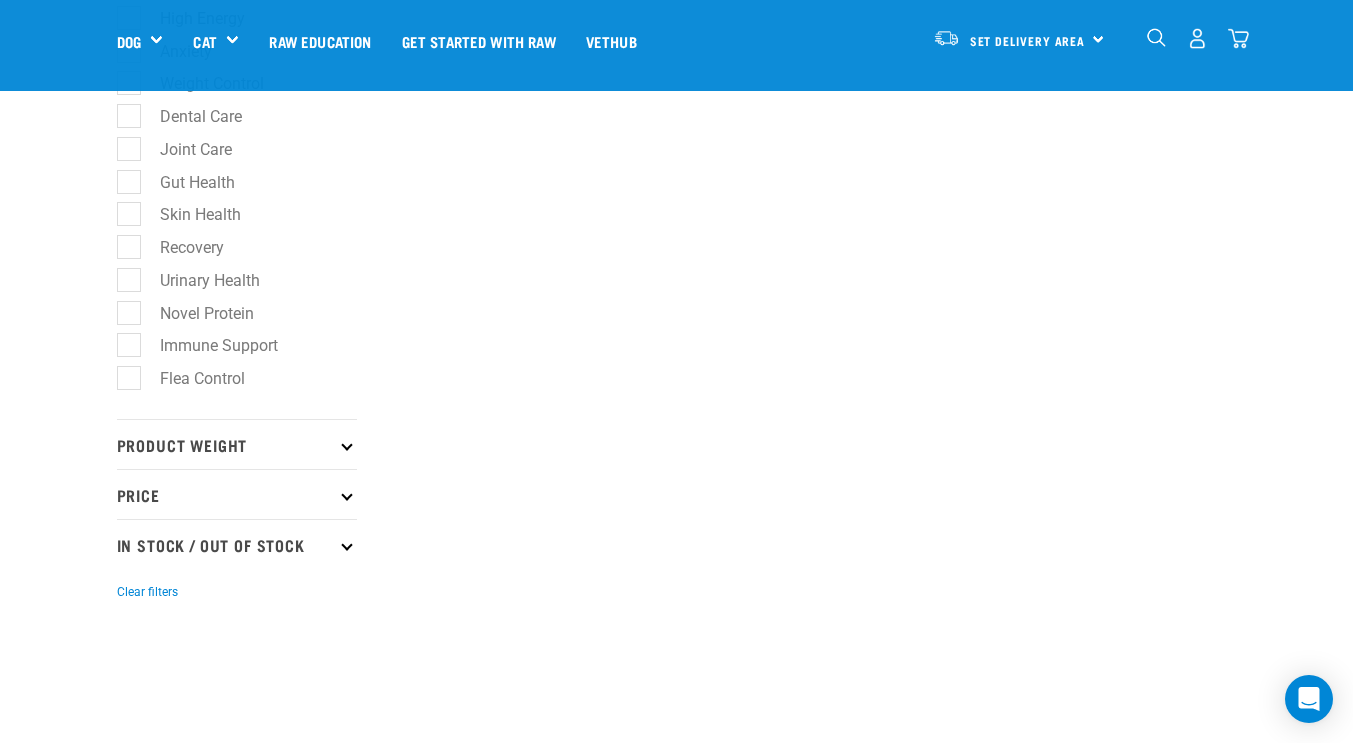 scroll, scrollTop: 1600, scrollLeft: 0, axis: vertical 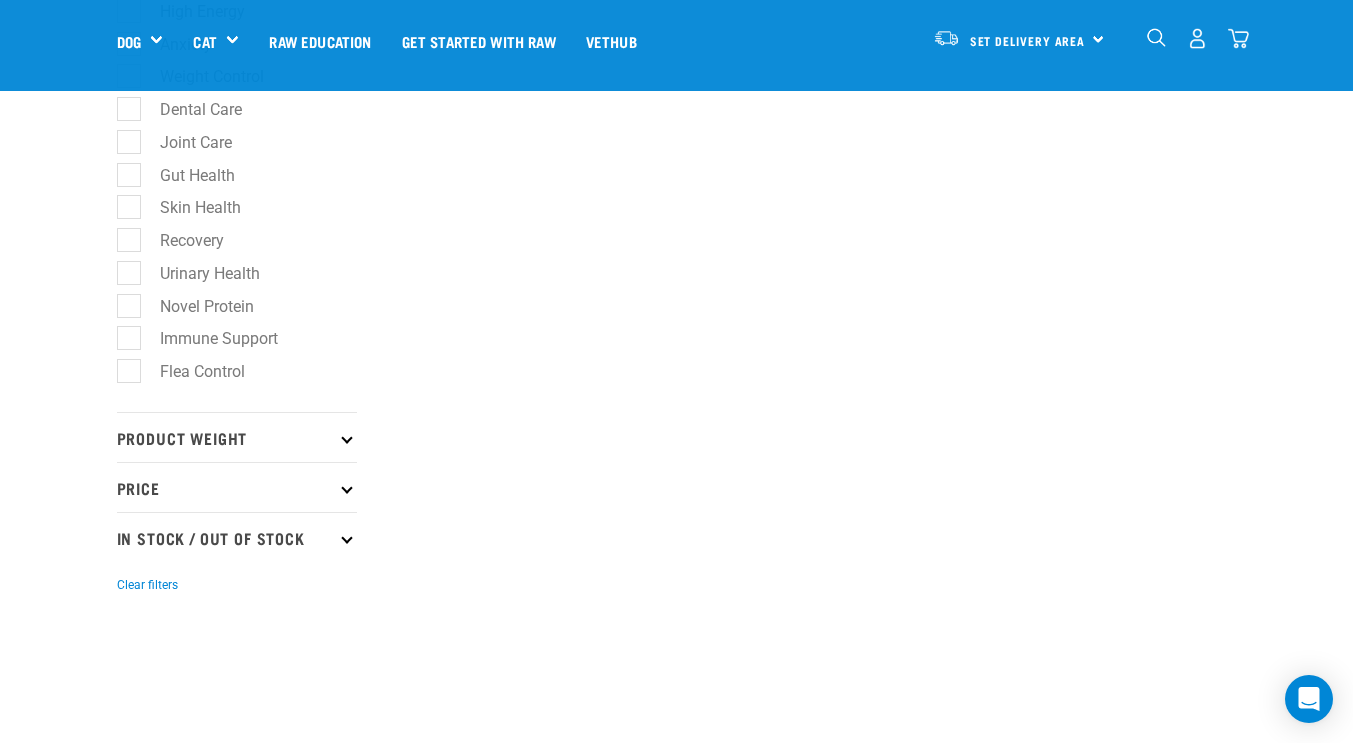 click on "Product Weight" at bounding box center (237, 437) 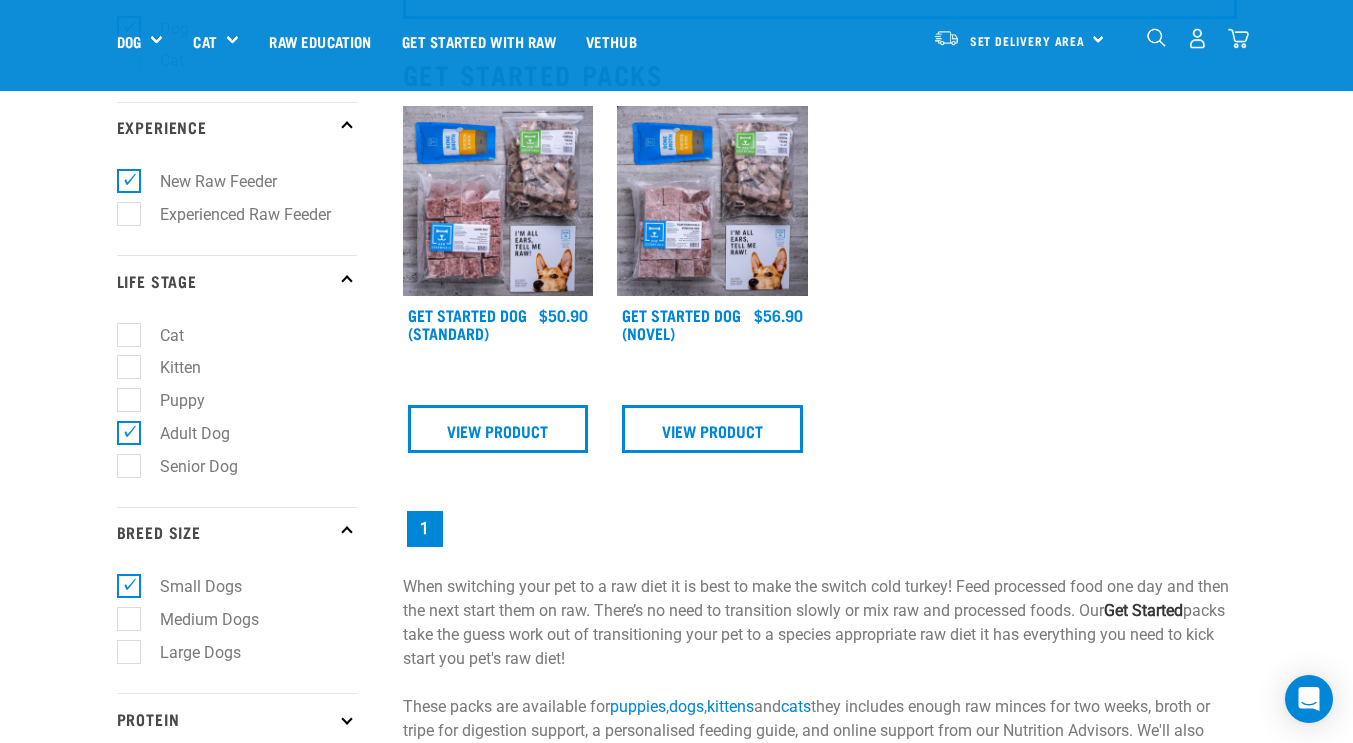 scroll, scrollTop: 100, scrollLeft: 0, axis: vertical 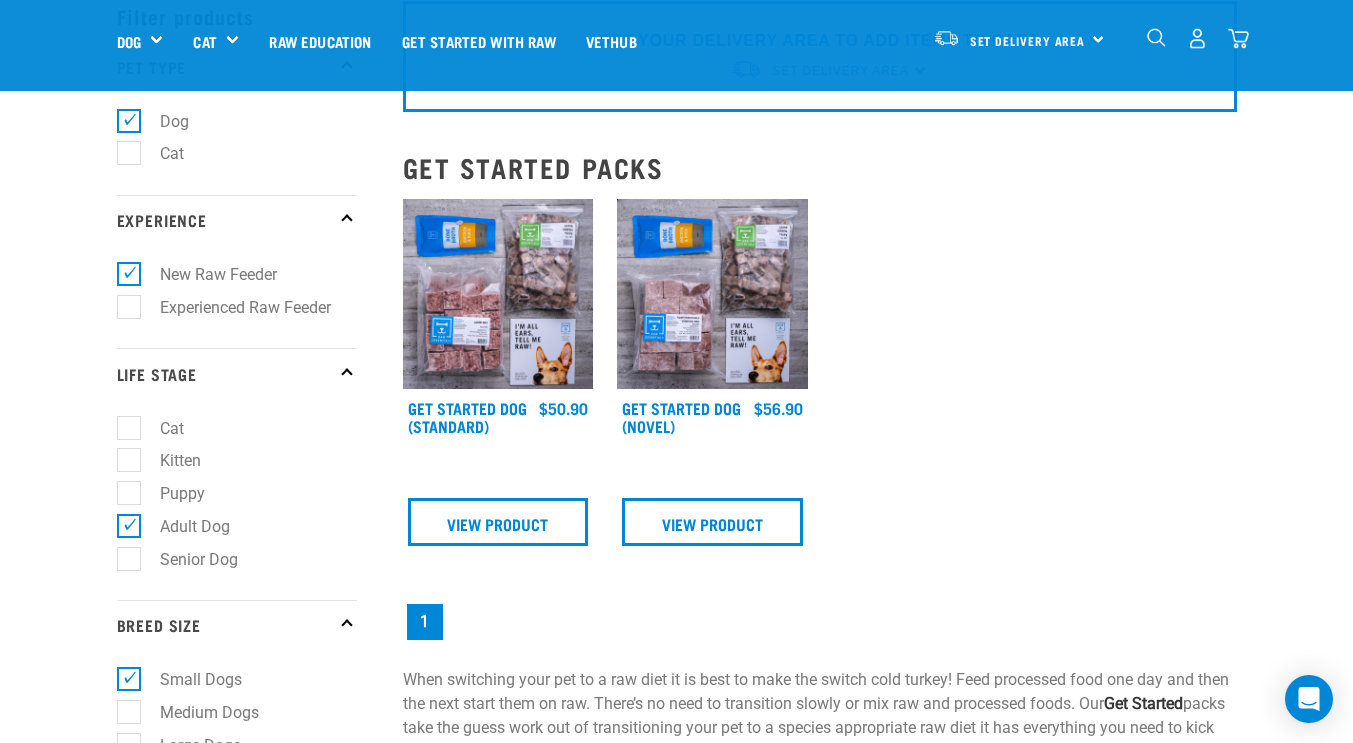 click at bounding box center (498, 294) 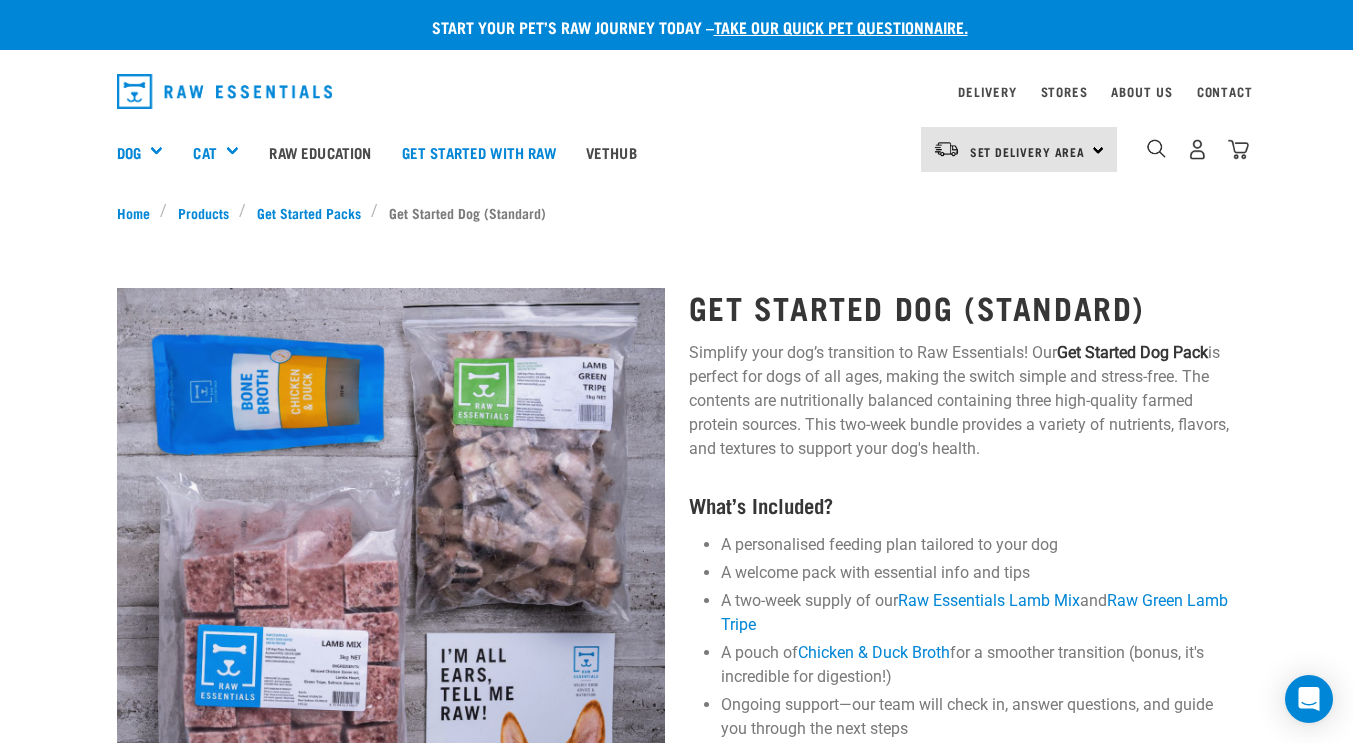 scroll, scrollTop: 0, scrollLeft: 0, axis: both 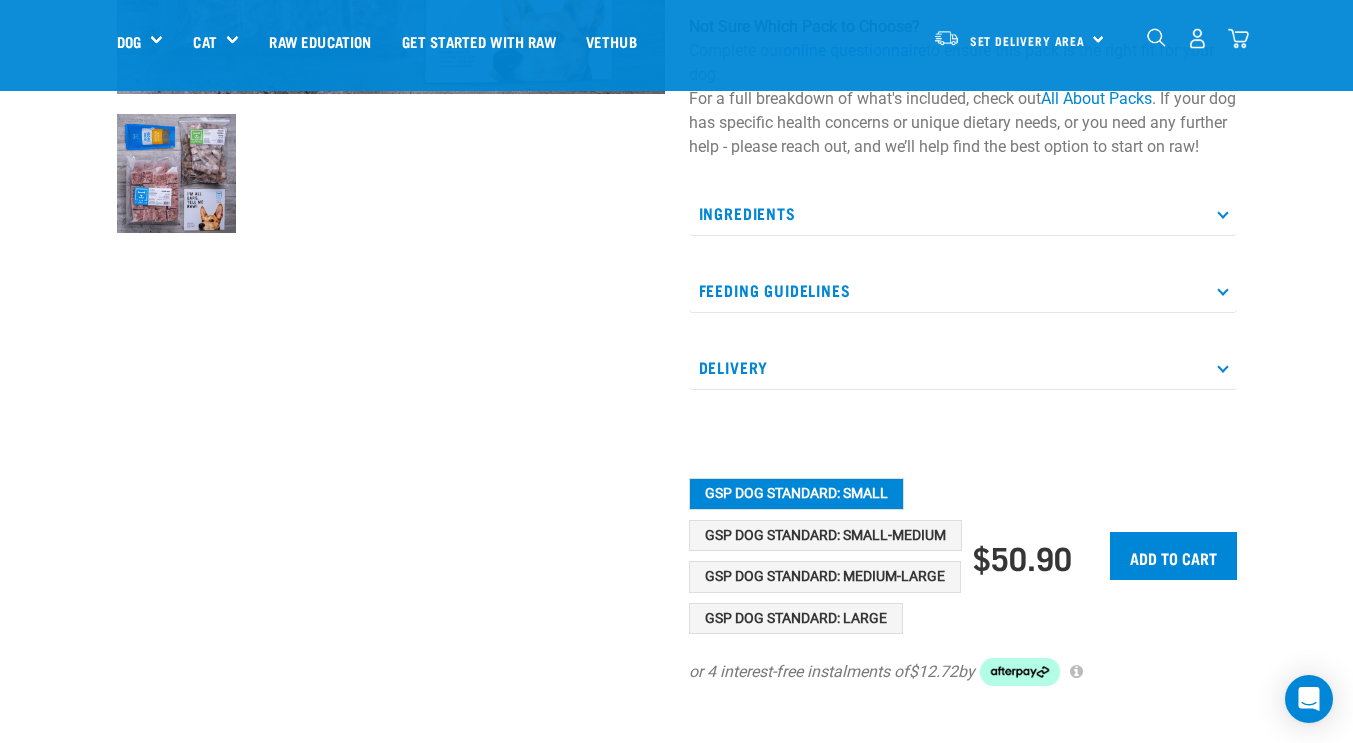 click on "Ingredients" at bounding box center (963, 213) 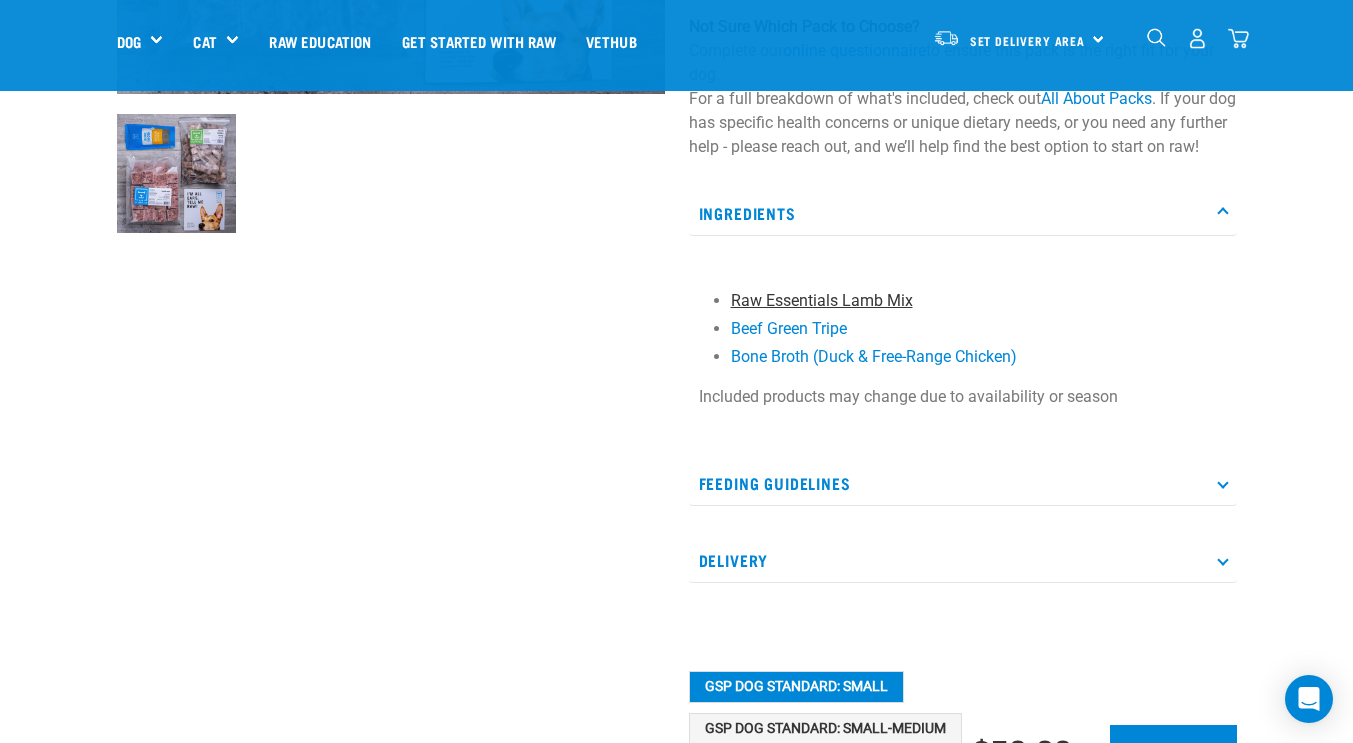 click on "Raw Essentials Lamb Mix" at bounding box center [822, 300] 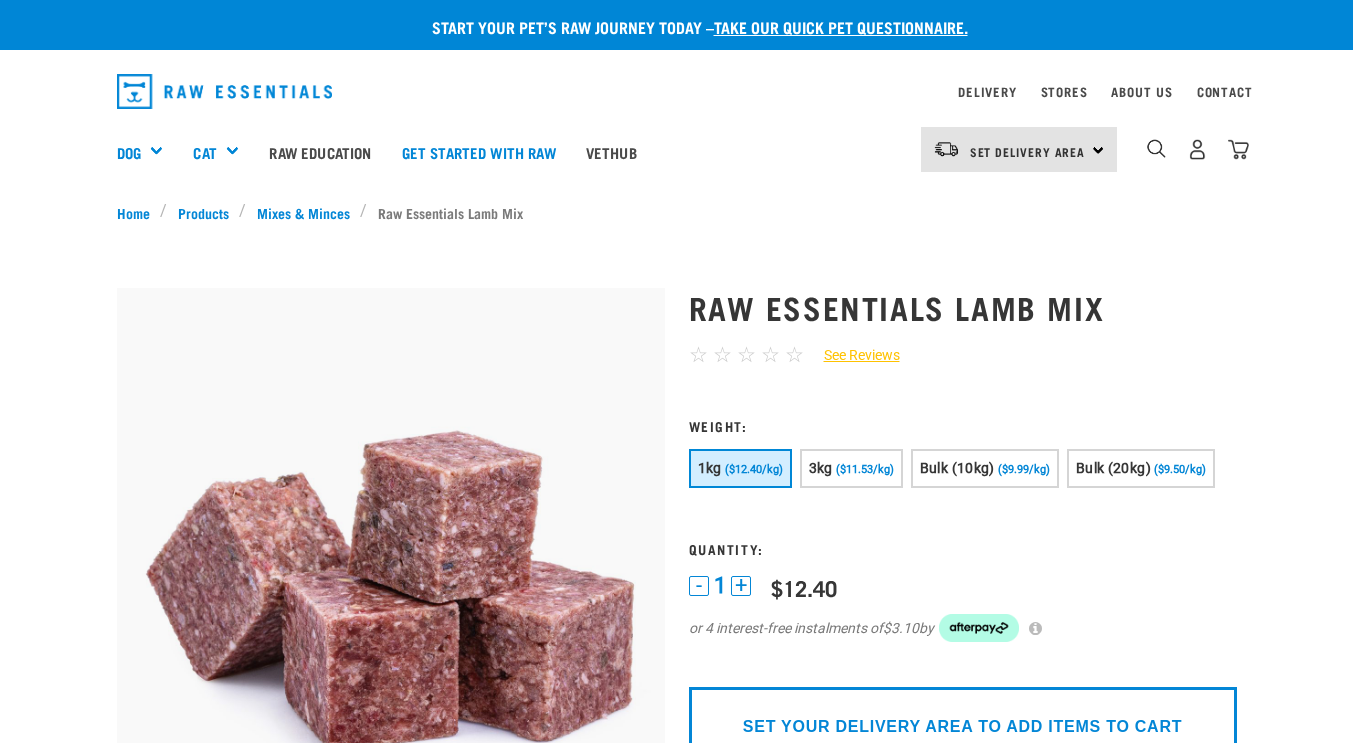 scroll, scrollTop: 0, scrollLeft: 0, axis: both 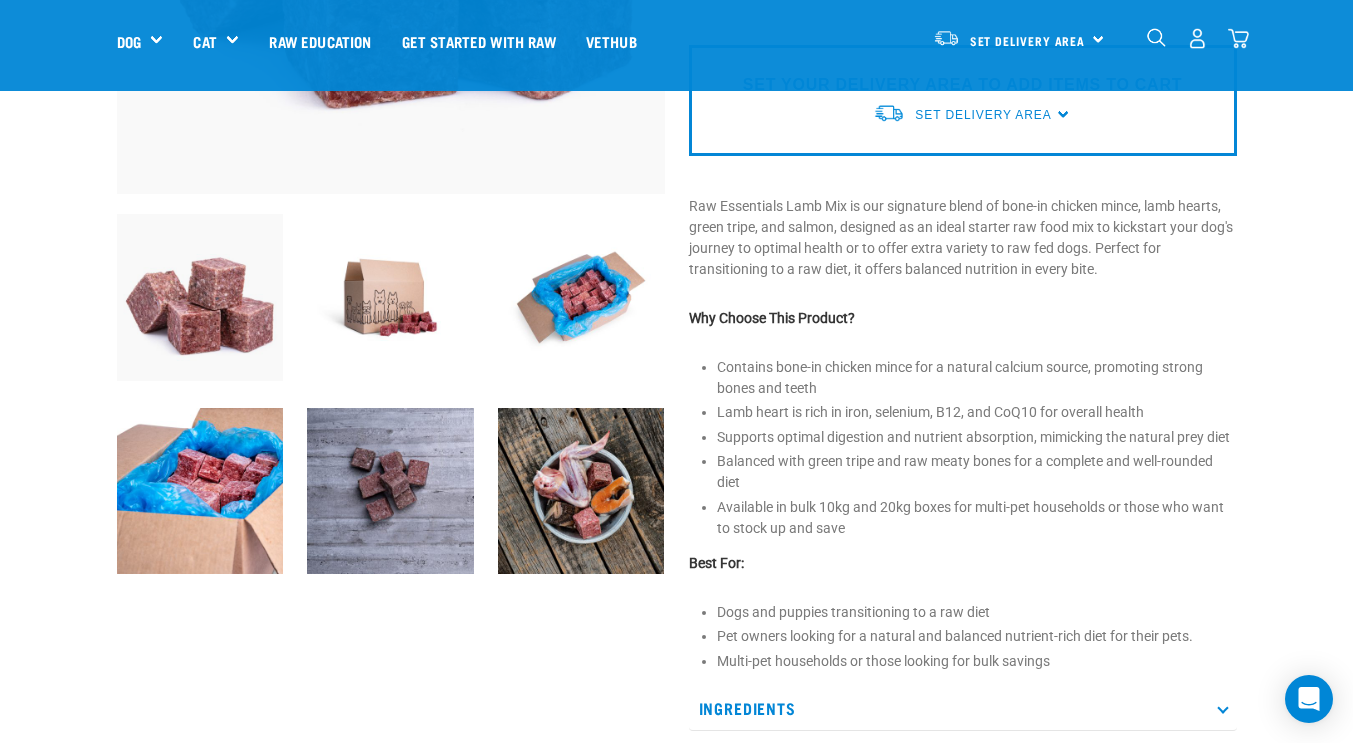 click at bounding box center [581, 491] 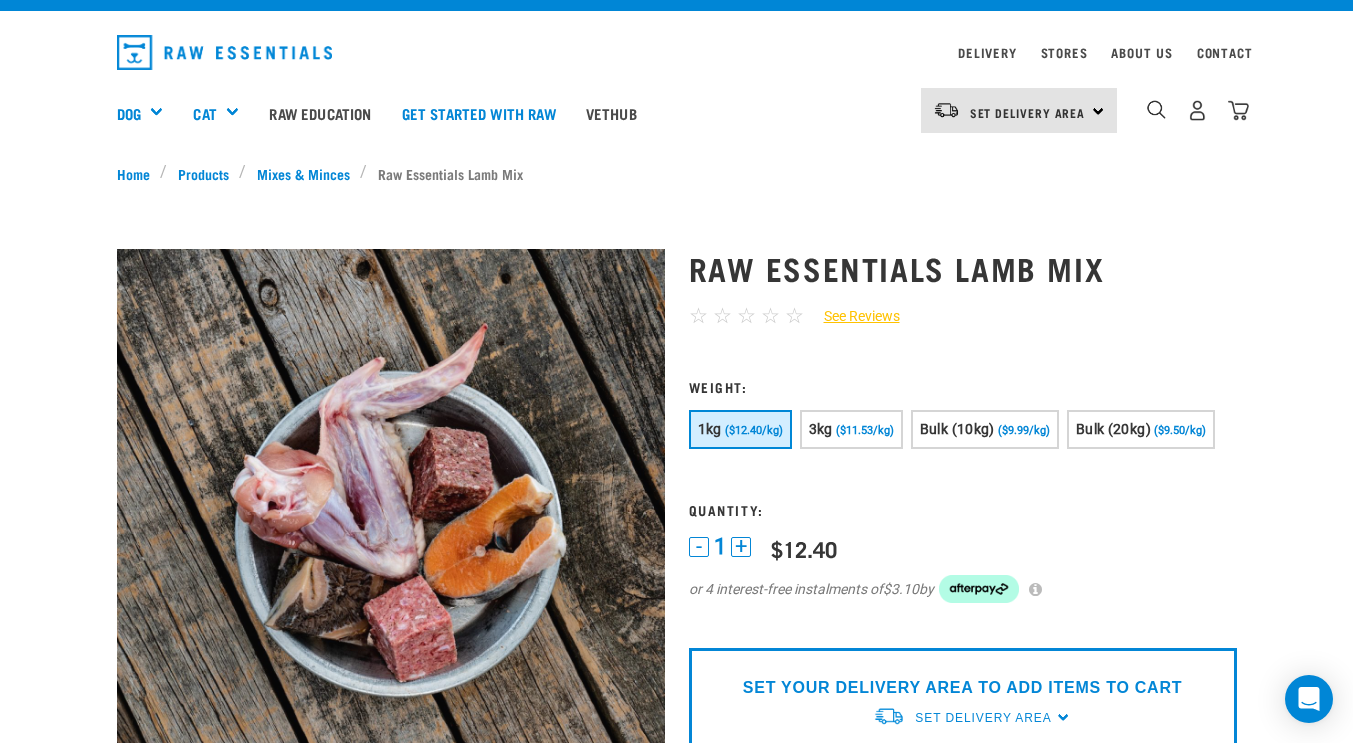 scroll, scrollTop: 0, scrollLeft: 0, axis: both 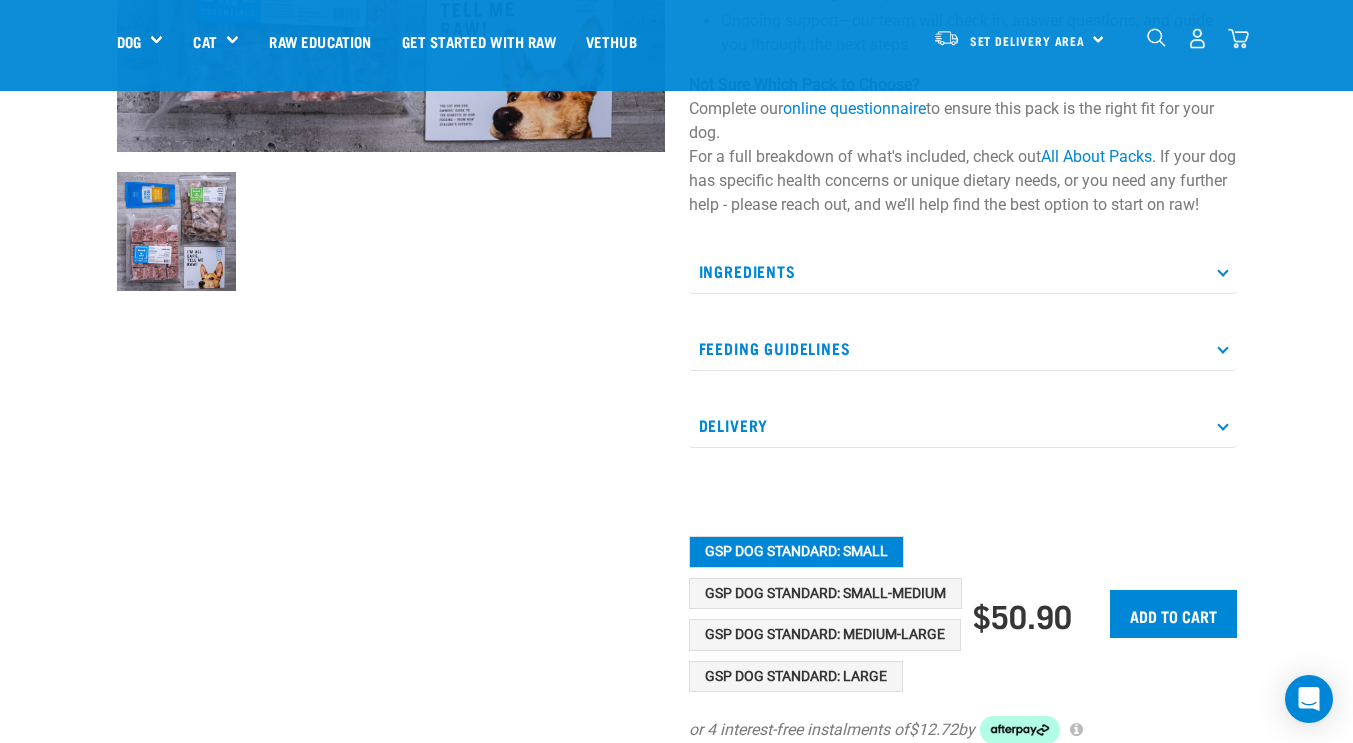 click on "Ingredients" at bounding box center [963, 271] 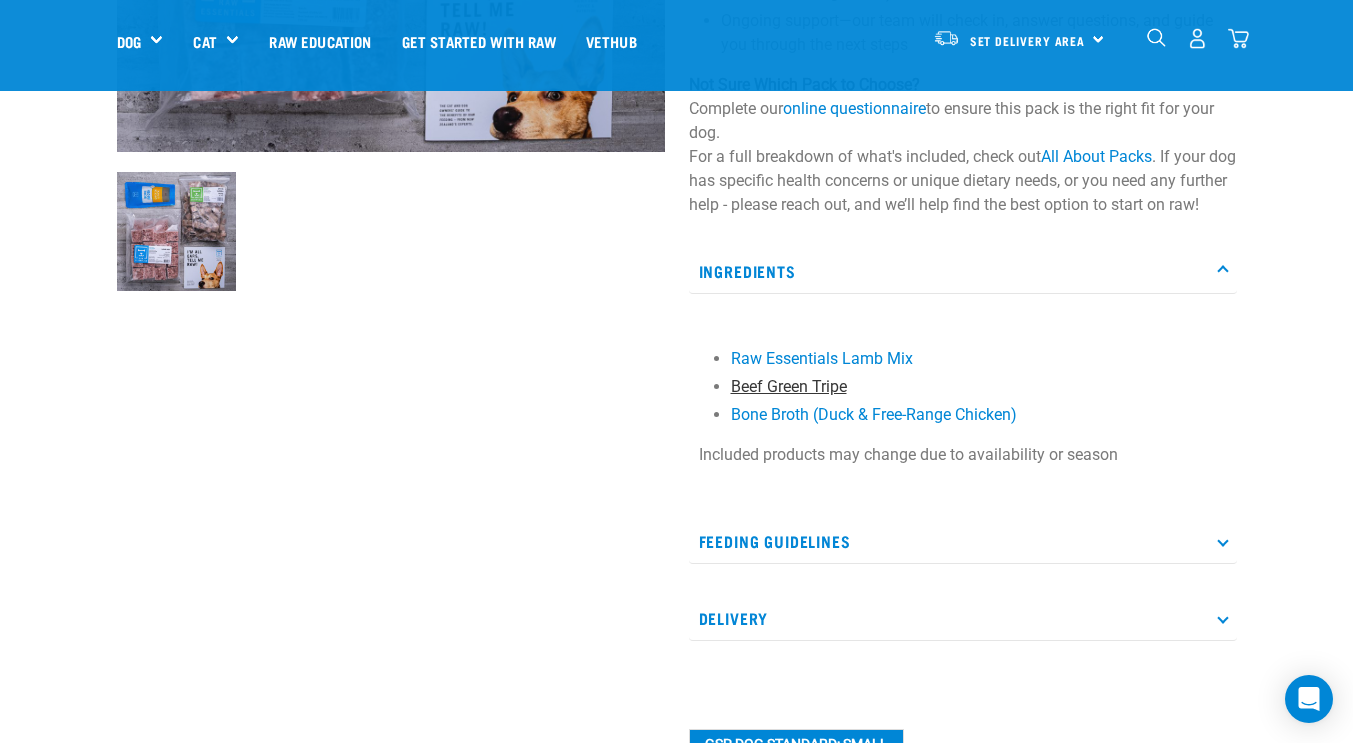 click on "Beef Green Tripe" at bounding box center [789, 386] 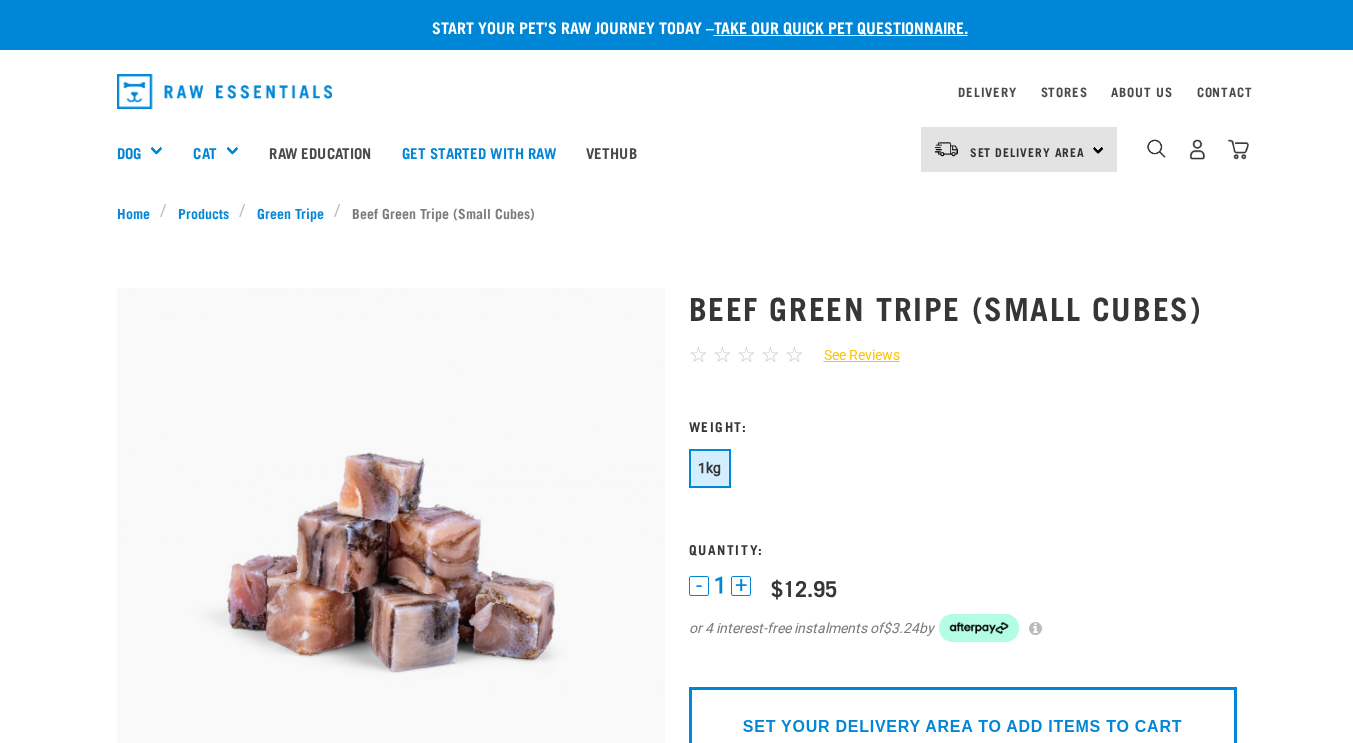 scroll, scrollTop: 0, scrollLeft: 0, axis: both 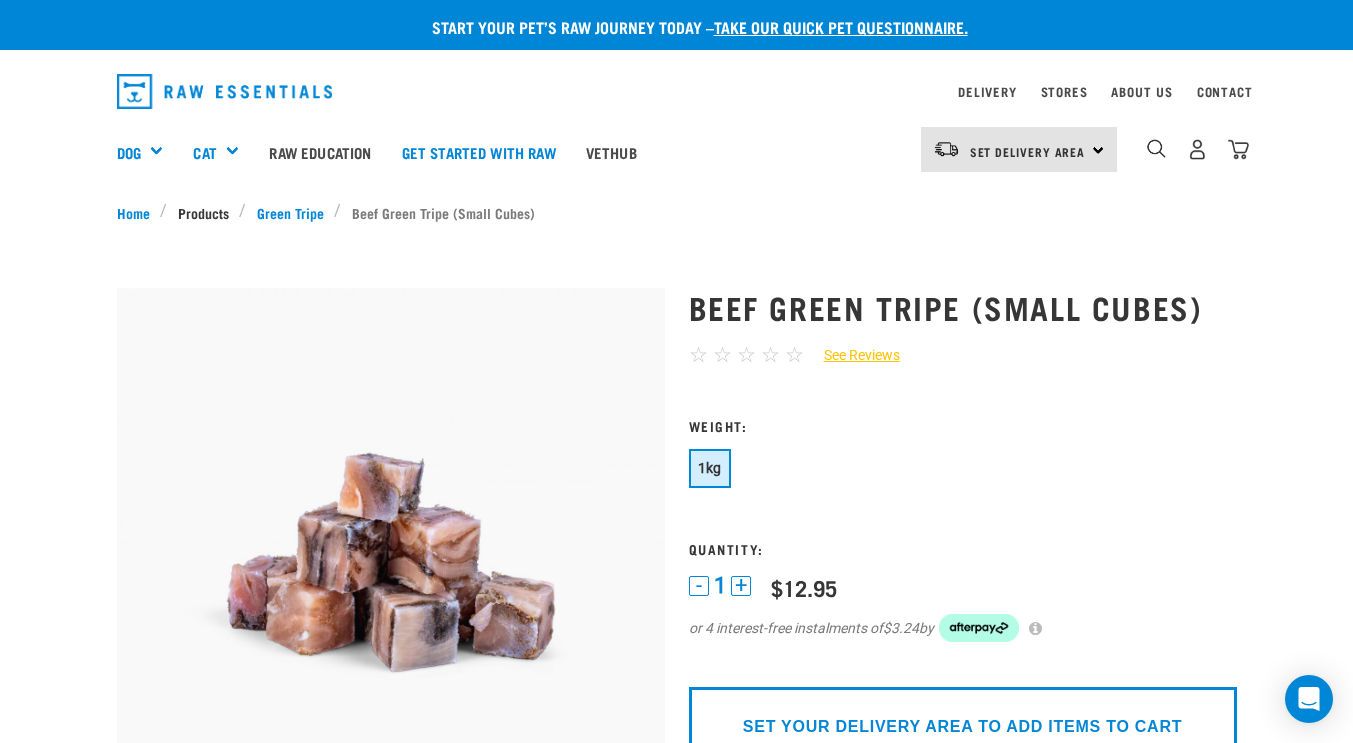 click on "Products" at bounding box center (203, 212) 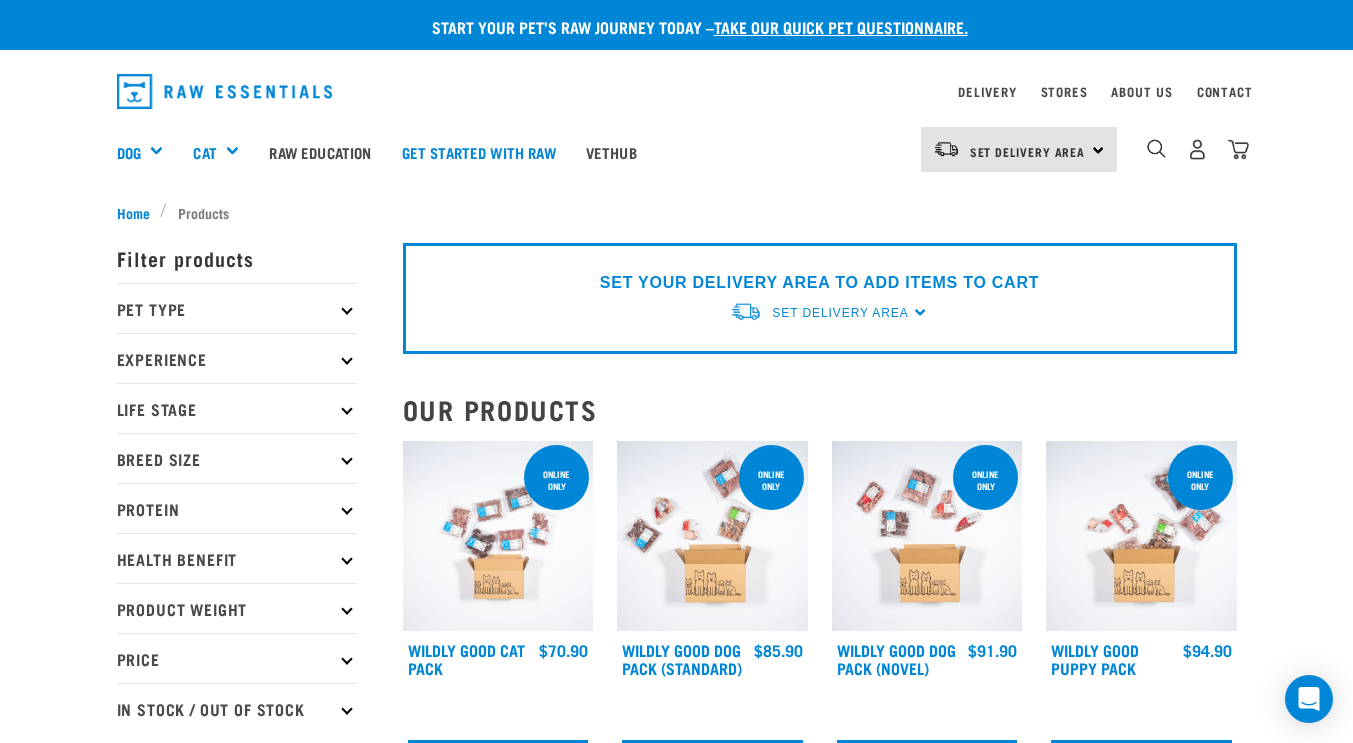 scroll, scrollTop: 0, scrollLeft: 0, axis: both 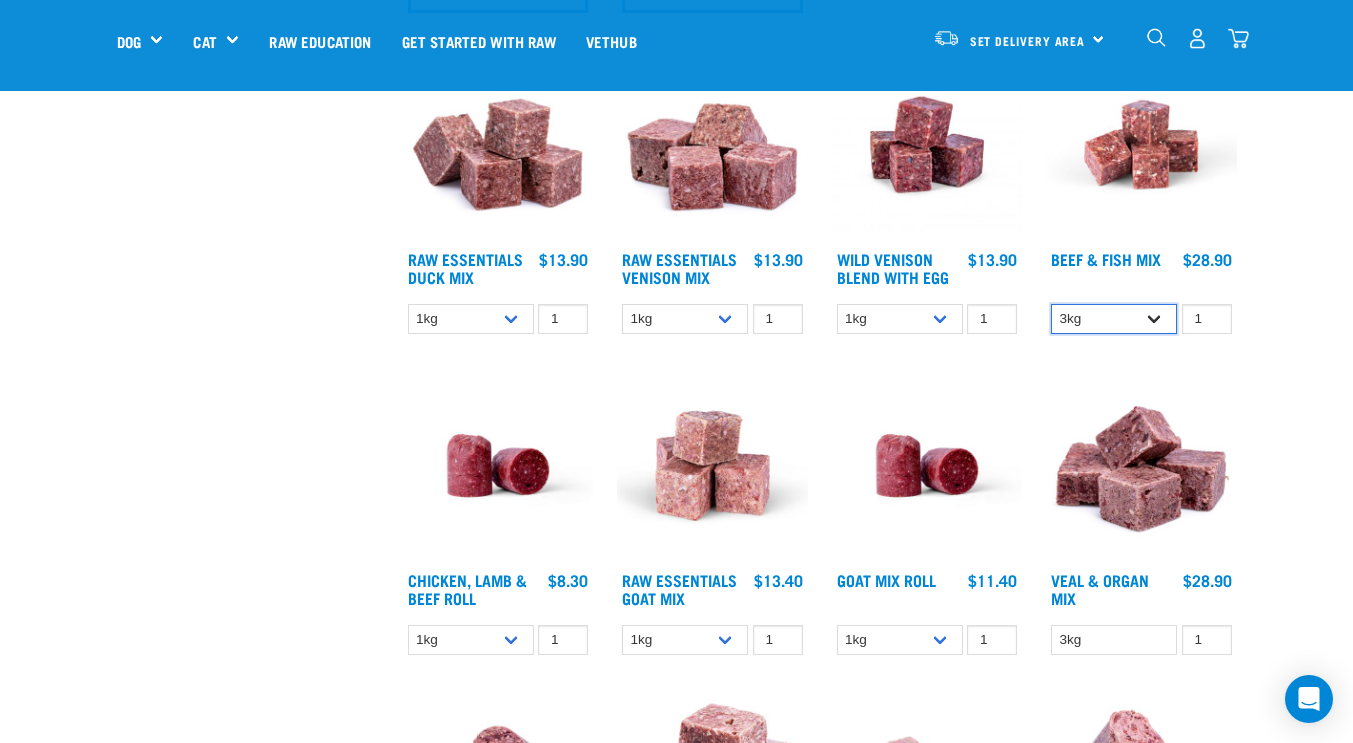 click on "3kg
Bulk (10kg)" at bounding box center [1114, 319] 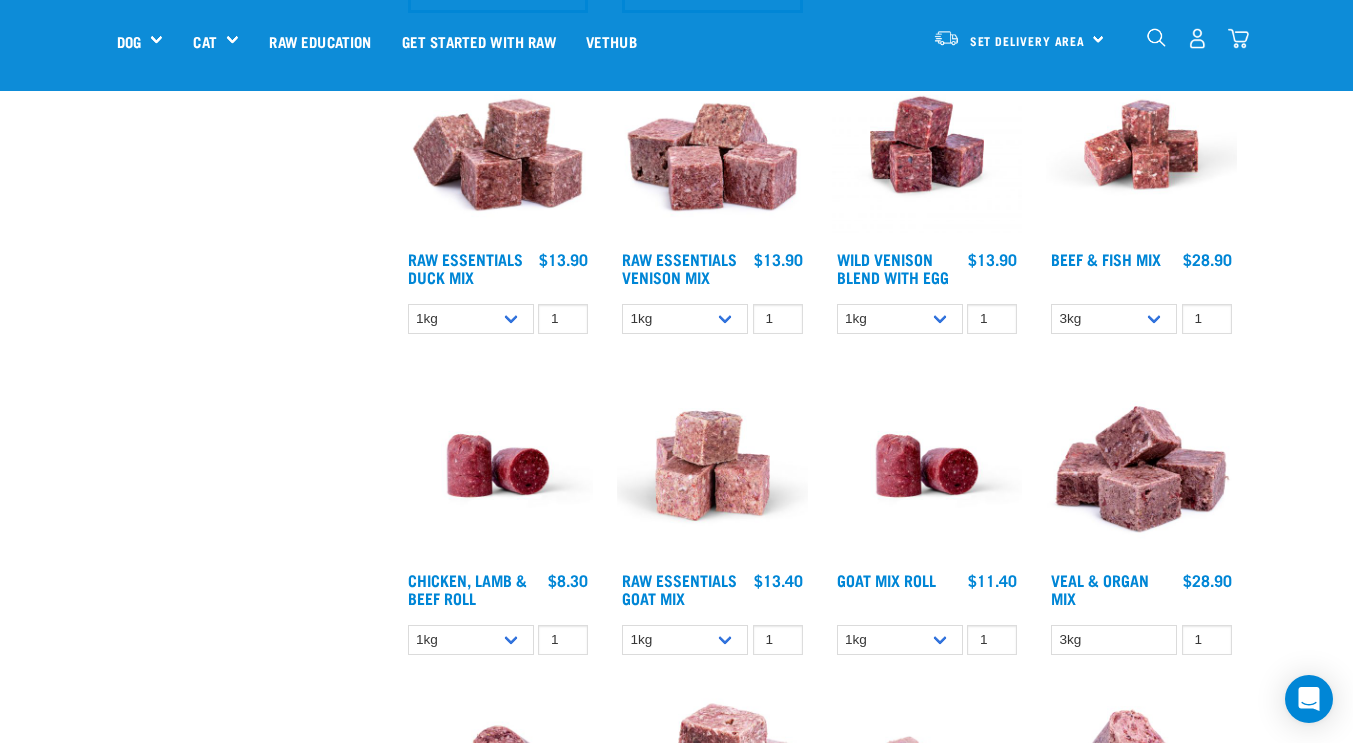 click at bounding box center (1141, 144) 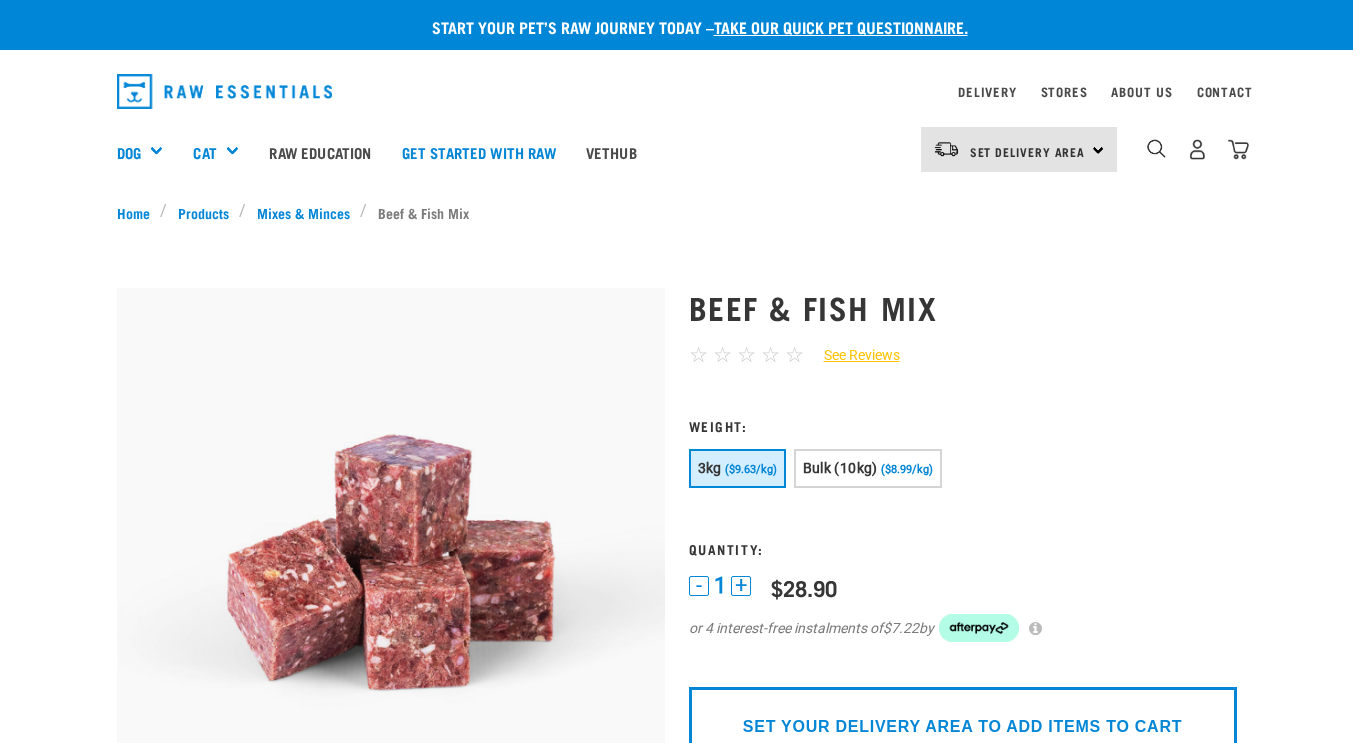 scroll, scrollTop: 0, scrollLeft: 0, axis: both 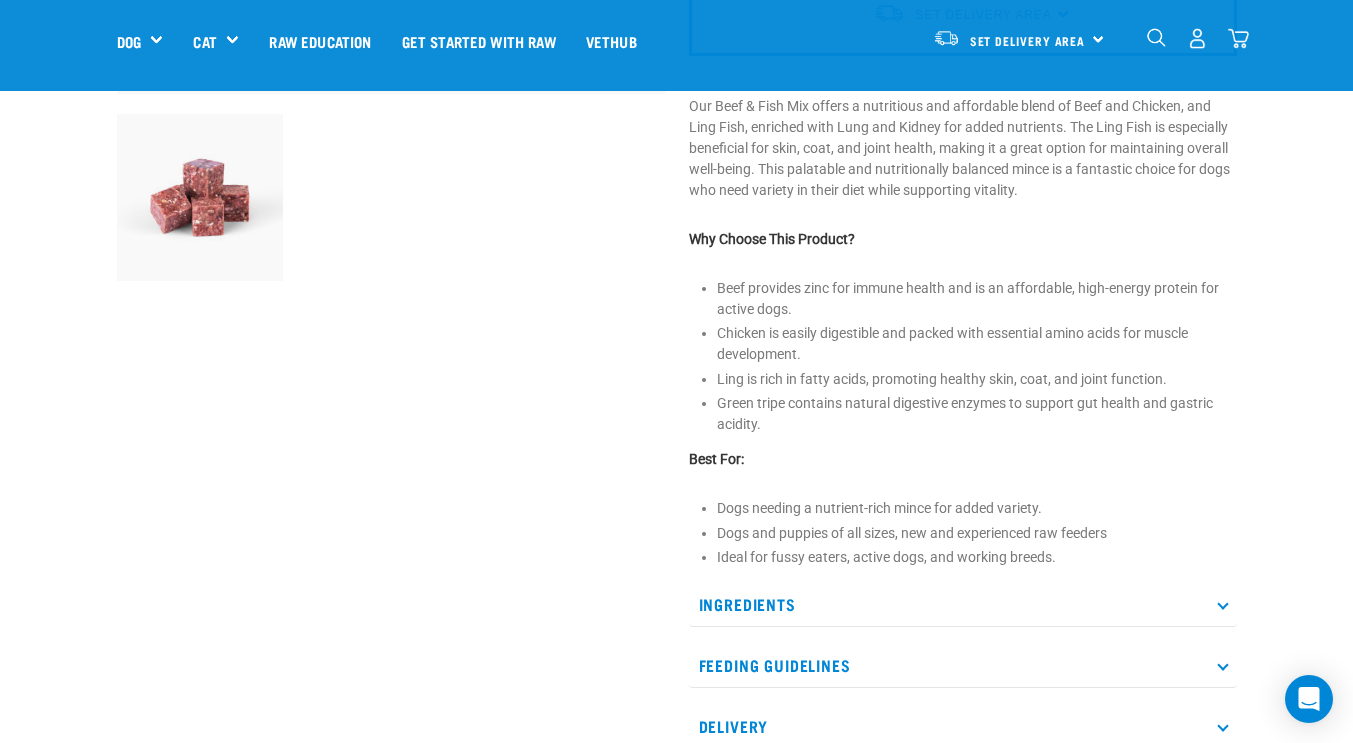 click on "Ingredients" at bounding box center (963, 604) 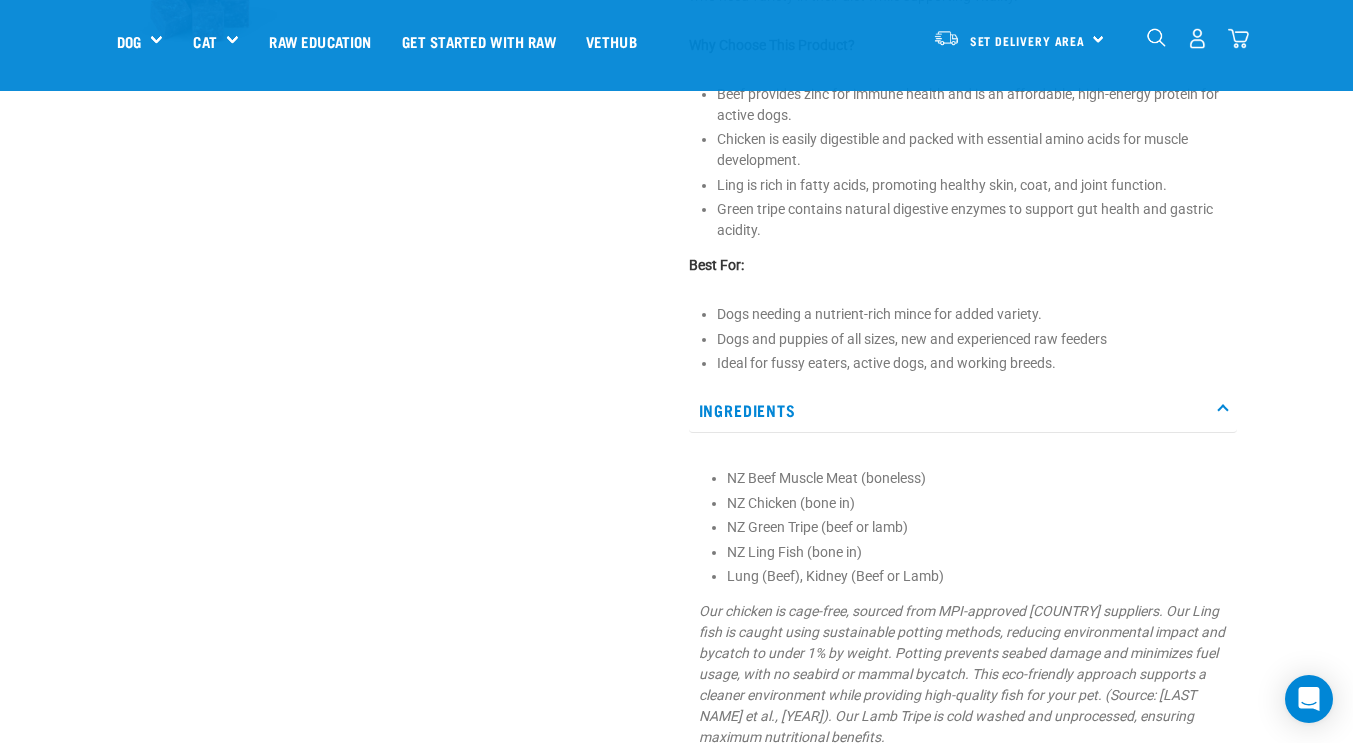 scroll, scrollTop: 800, scrollLeft: 0, axis: vertical 